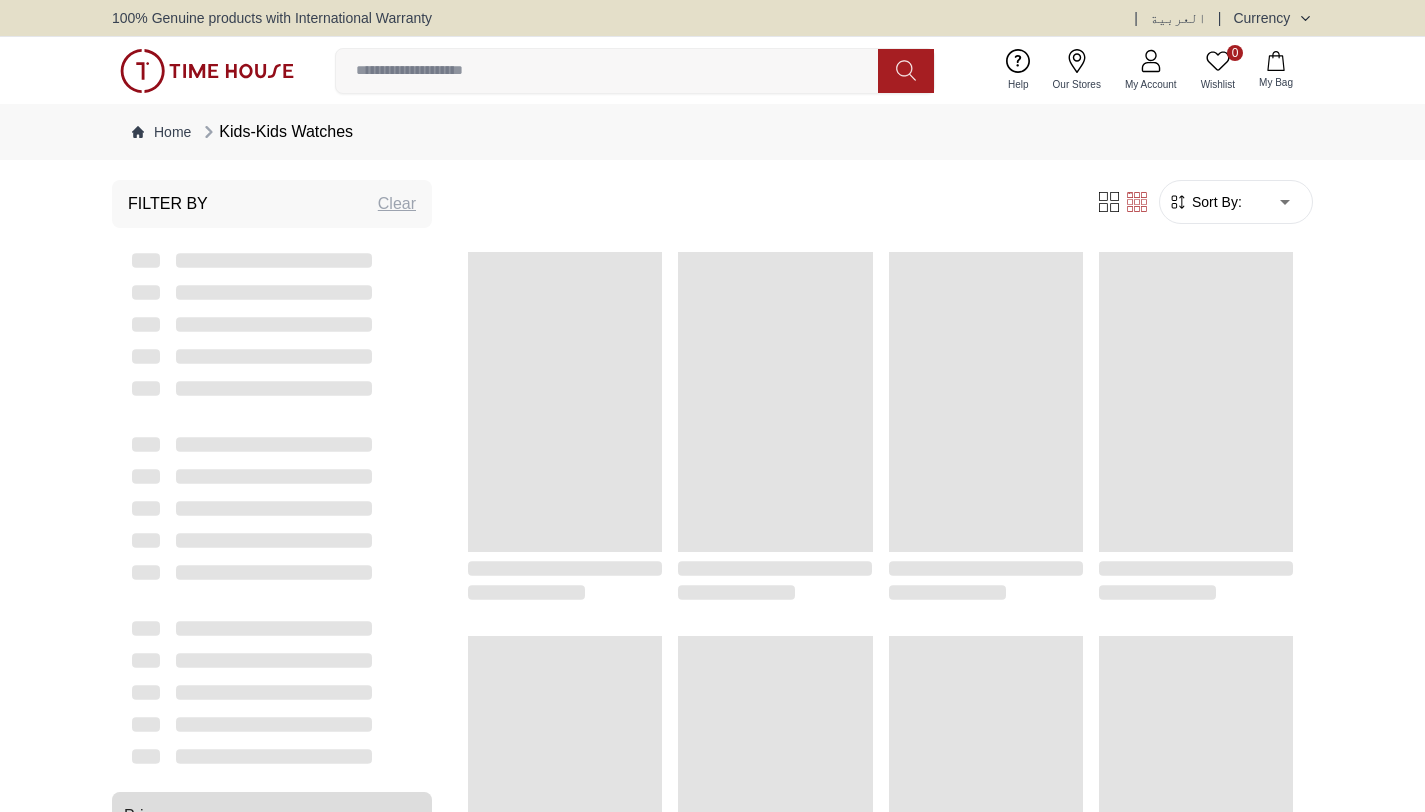 scroll, scrollTop: 0, scrollLeft: 0, axis: both 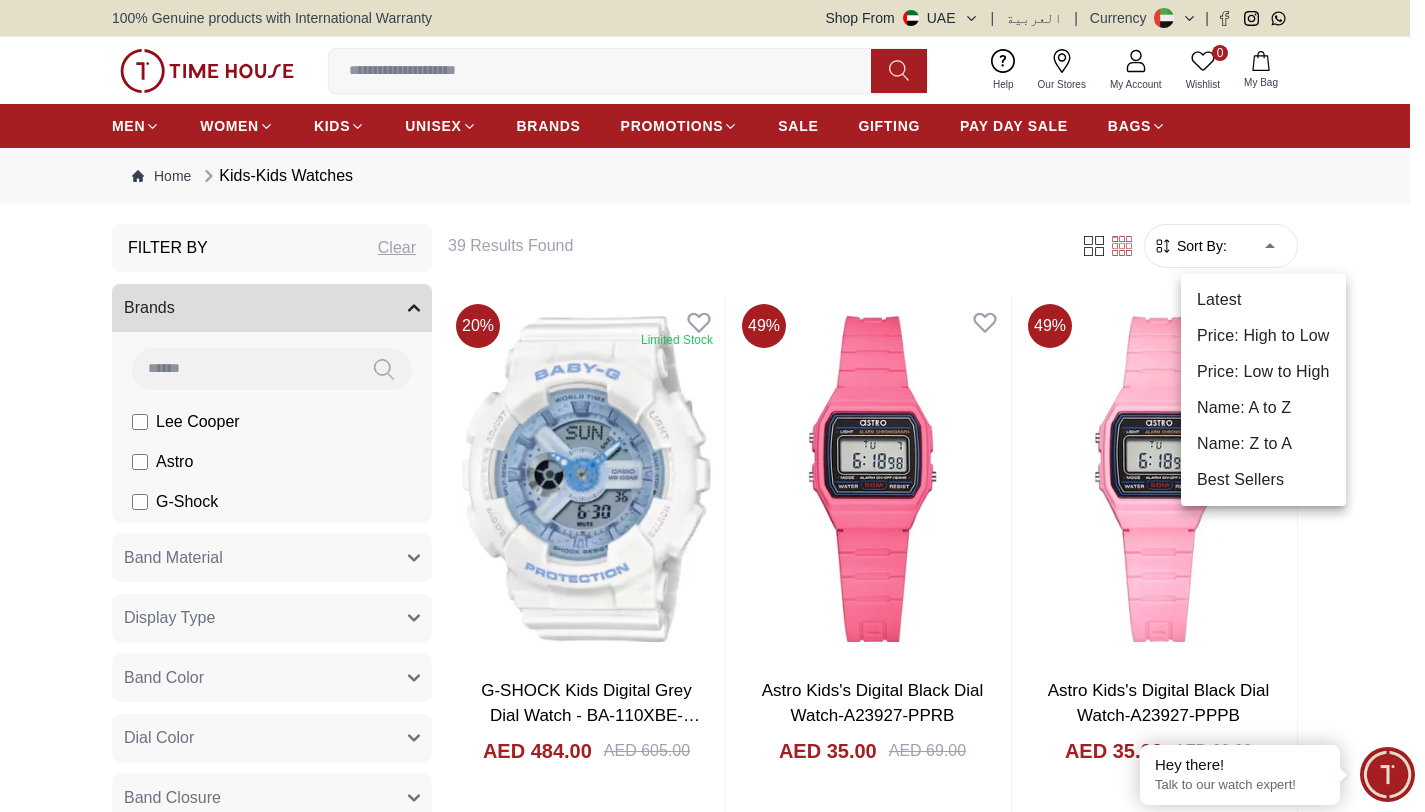 click on "100% Genuine products with International Warranty Shop From UAE | العربية | Currency | 0 Wishlist My Bag Help Our Stores My Account 0 Wishlist My Bag MEN WOMEN KIDS UNISEX BRANDS PROMOTIONS SALE GIFTING PAY DAY SALE BAGS Home Kids-Kids Watches Filter By Clear Brands Lee Cooper Astro G-Shock Band Material Polyurethane Alloy & Plastic Display Type Analog Analog-Digital Digital Band Color Silver Dark Blue Black Pink Blue Black / Silver White Light Blue Purple Transparent Violet Light Purple Dial Color Silver Grey Dark Blue+Gold White Pink Purple Black White Light Blue Blue Dark Blue Gold Rose Gold Light Purple Band Closure Buckle Tang Buckle Watch Type Casual Sports Gender Kids Discount 10 % Or More 20 % Or More 30 % Or More 40 % Or More 50 % Or More 60 % Or More Price 1 1000 AED 1.00 - AED 1000.00 Filter 39 Results Found Sort By: ****** 20 % Limited Stock G-SHOCK Kids Digital Grey Dial Watch - BA-110XBE-7ADR AED 484.00 AED 605.00 Add to cart Add to cart 49 % AED 35.00 49" at bounding box center (712, 2420) 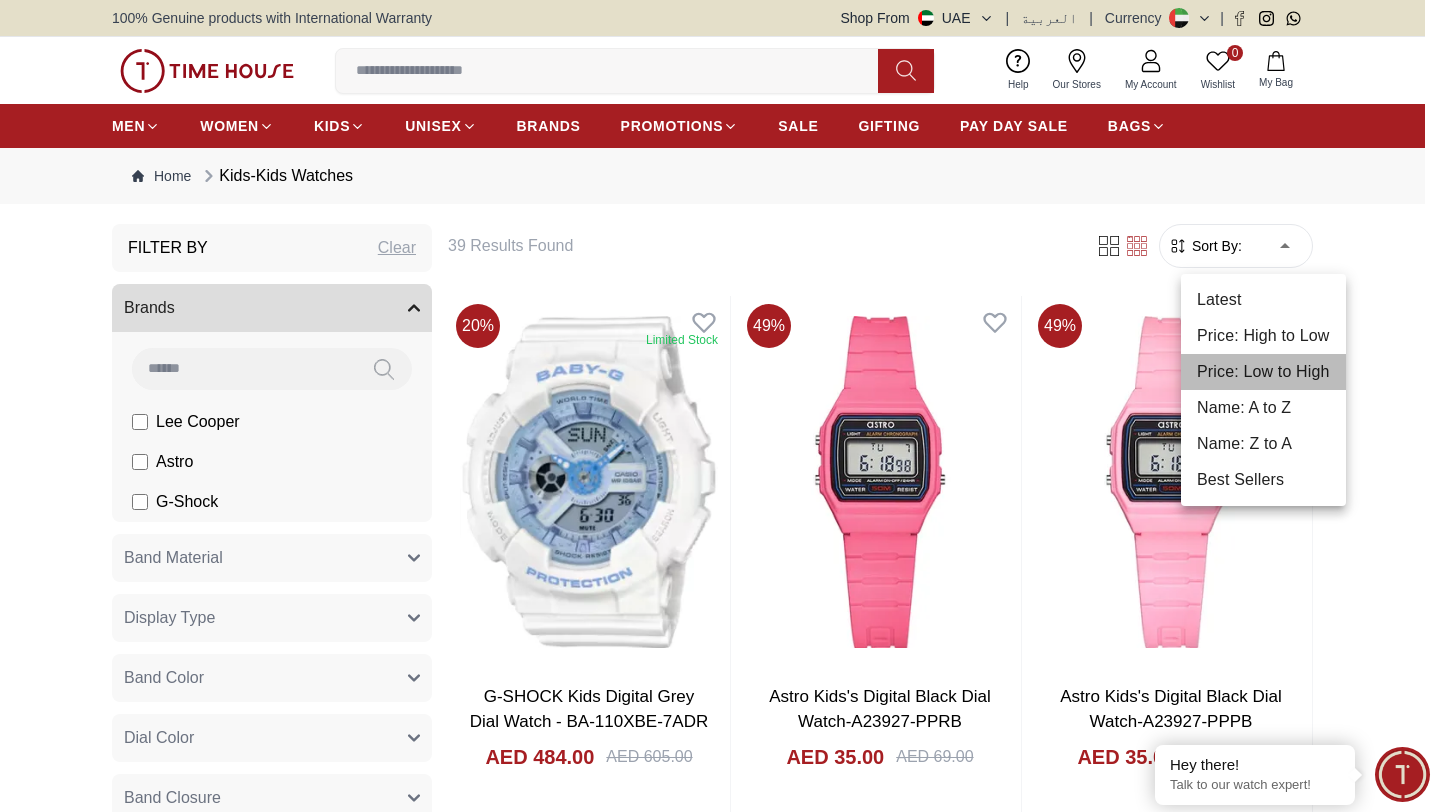 click on "Price: Low to High" at bounding box center (1263, 372) 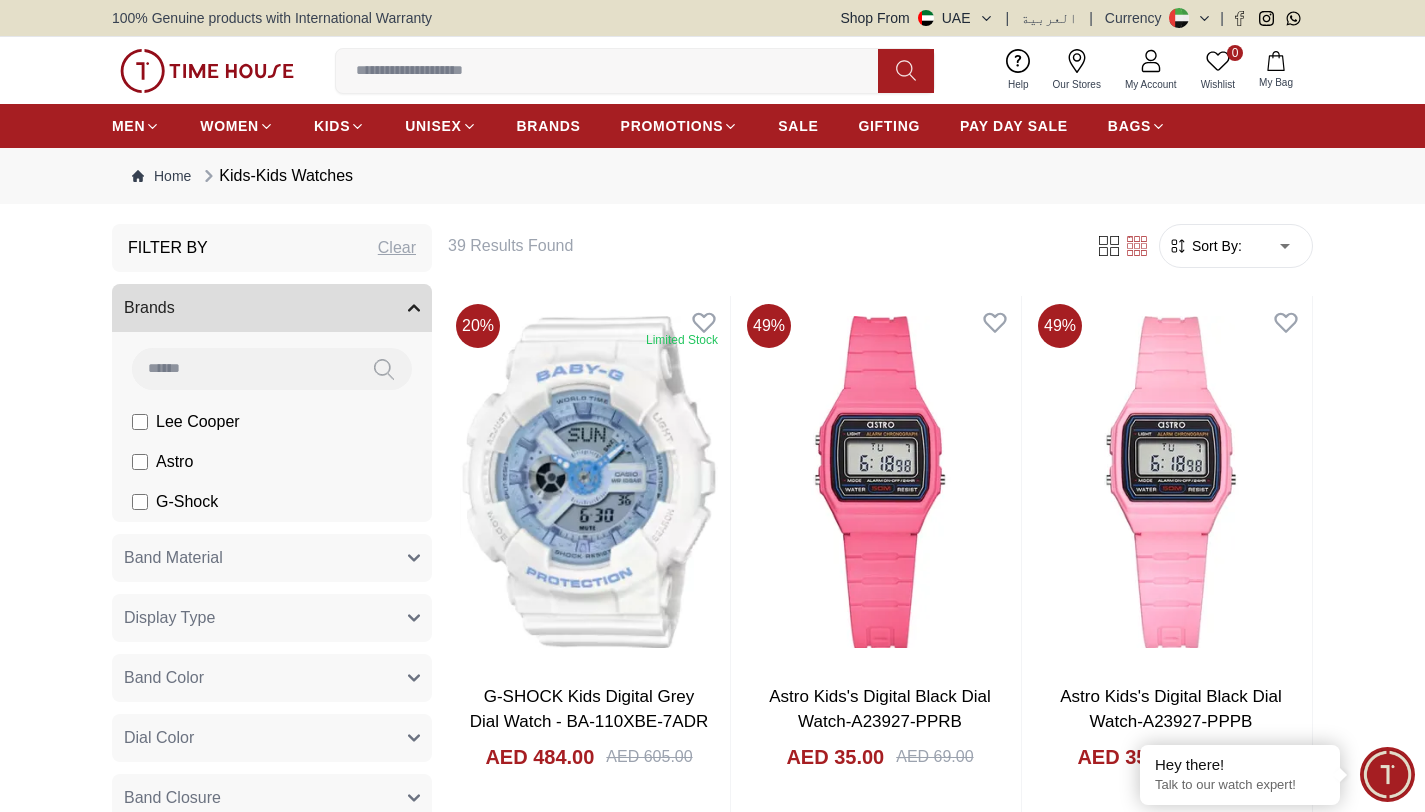 type on "*" 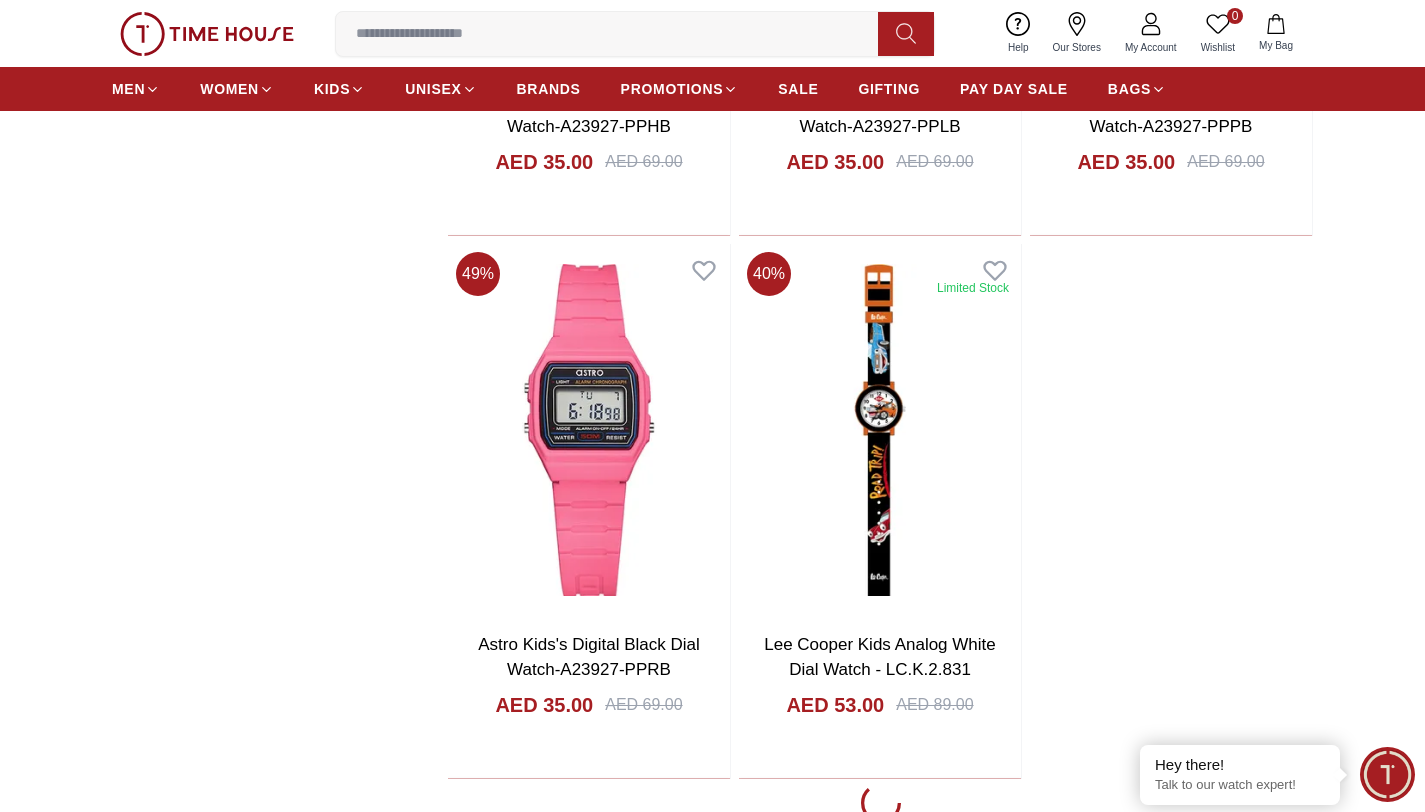scroll, scrollTop: 3311, scrollLeft: 0, axis: vertical 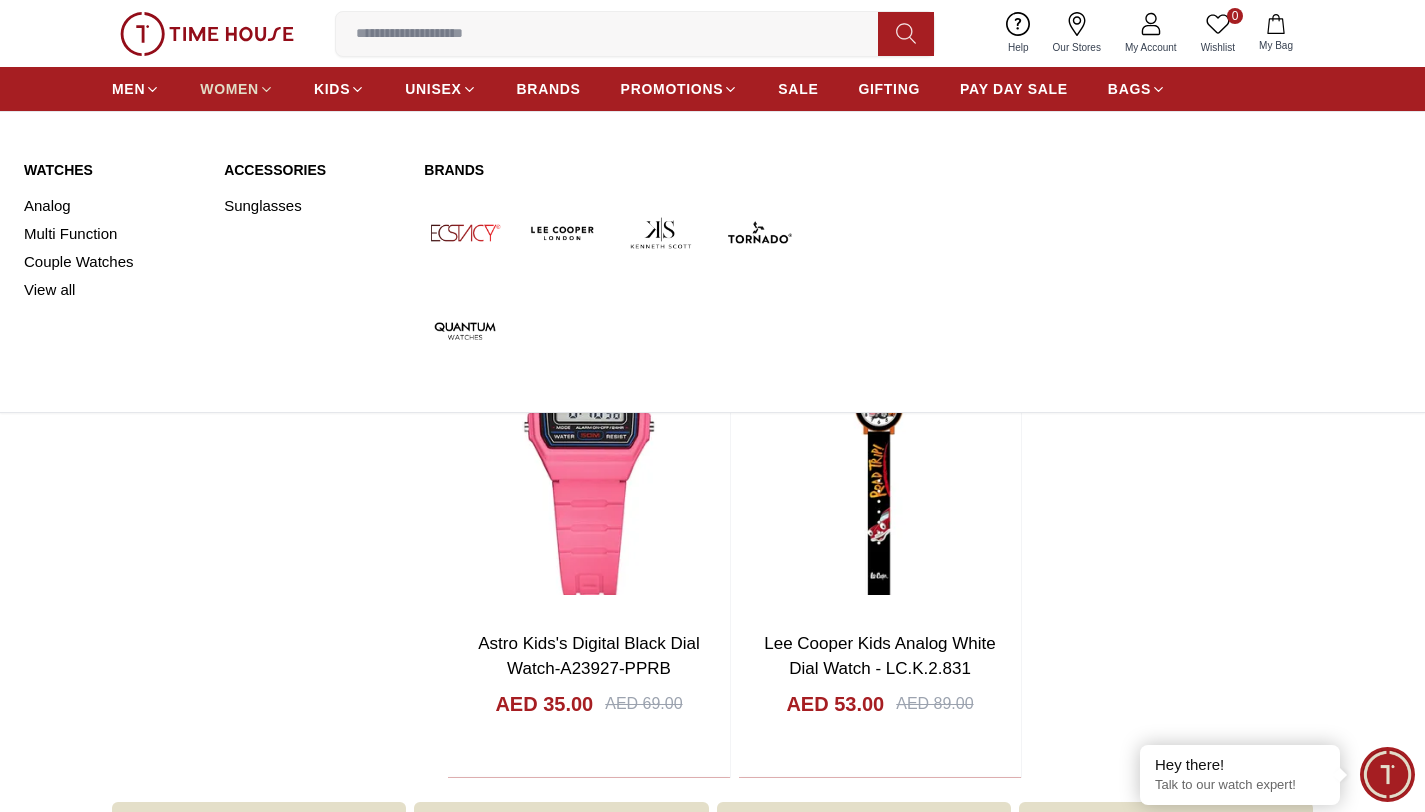 click on "WOMEN" at bounding box center (229, 89) 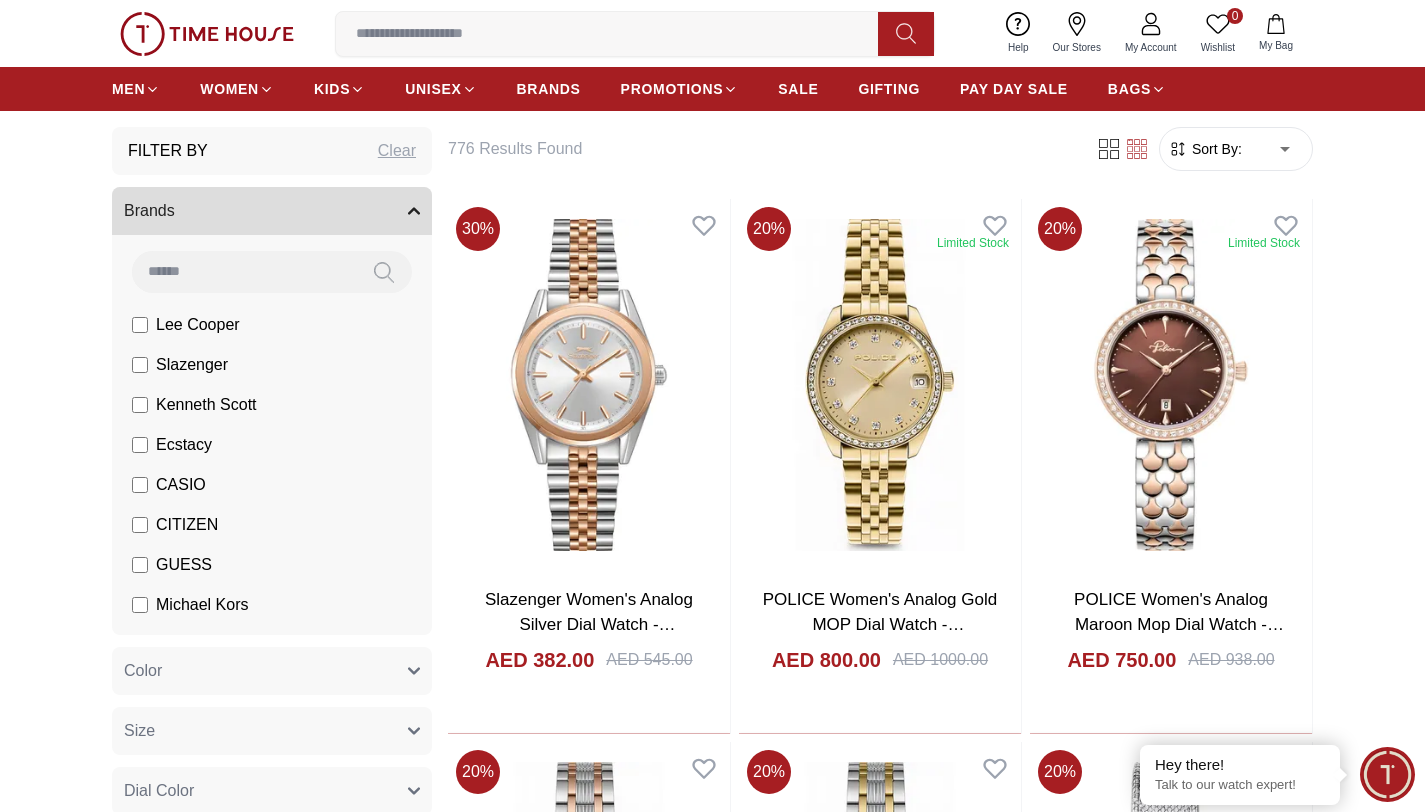 scroll, scrollTop: 99, scrollLeft: 0, axis: vertical 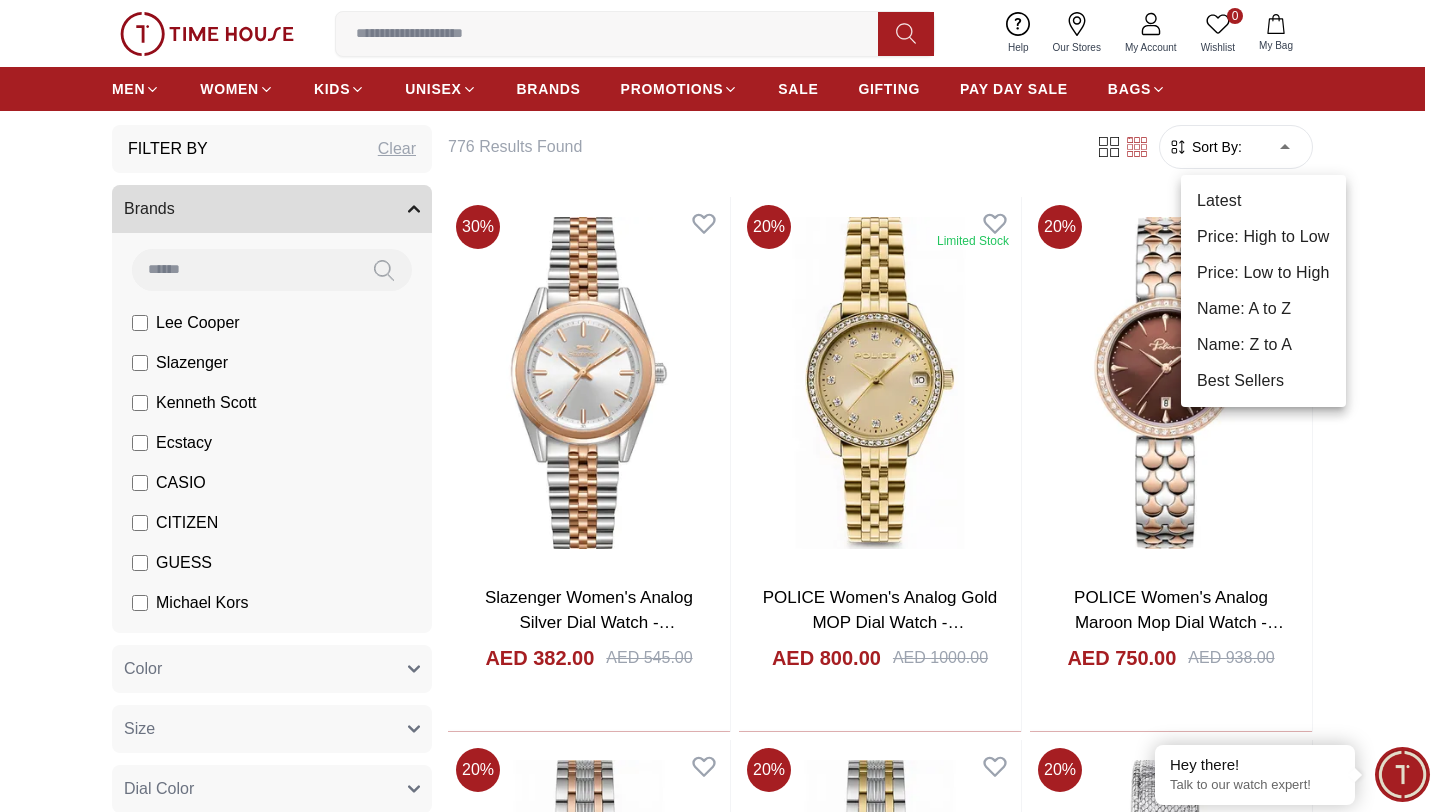 click on "100% Genuine products with International Warranty Shop From UAE | العربية | Currency | 0 Wishlist My Bag Help Our Stores My Account 0 Wishlist My Bag MEN WOMEN KIDS UNISEX BRANDS PROMOTIONS SALE GIFTING PAY DAY SALE BAGS Home Filter By Clear Brands Lee Cooper Slazenger Kenneth Scott Ecstacy CASIO CITIZEN GUESS Michael Kors Police G-Shock Lee Cooper Accessories Irus Idee Vogue Polaroid Ciga Design Color Black Green Blue Red Dark Blue Silver Rose Gold Grey White Mop White White / Rose Gold Silver / Silver Silver / Gold Silver / Rose Gold Black / Black Black / Rose Gold Gold Yellow Dark Green Brown White / Silver Light Blue Black /Grey White Mop / Silver Blue / Rose Gold Pink Purple Black / Rose Gold Green / Green Blue / Blue Navy Blue Blue / Silver Champagne White / Gold Black Ivory O.Green Peach Green / Silver MOP Light blue Dark green Light green Rose gold Silver / White / Rose Gold Black / Pink Beige Green Sunray Rose Gold Sunray Blue MOP Rose Gold MOP MOP / Rose Gold 1" at bounding box center [720, 2343] 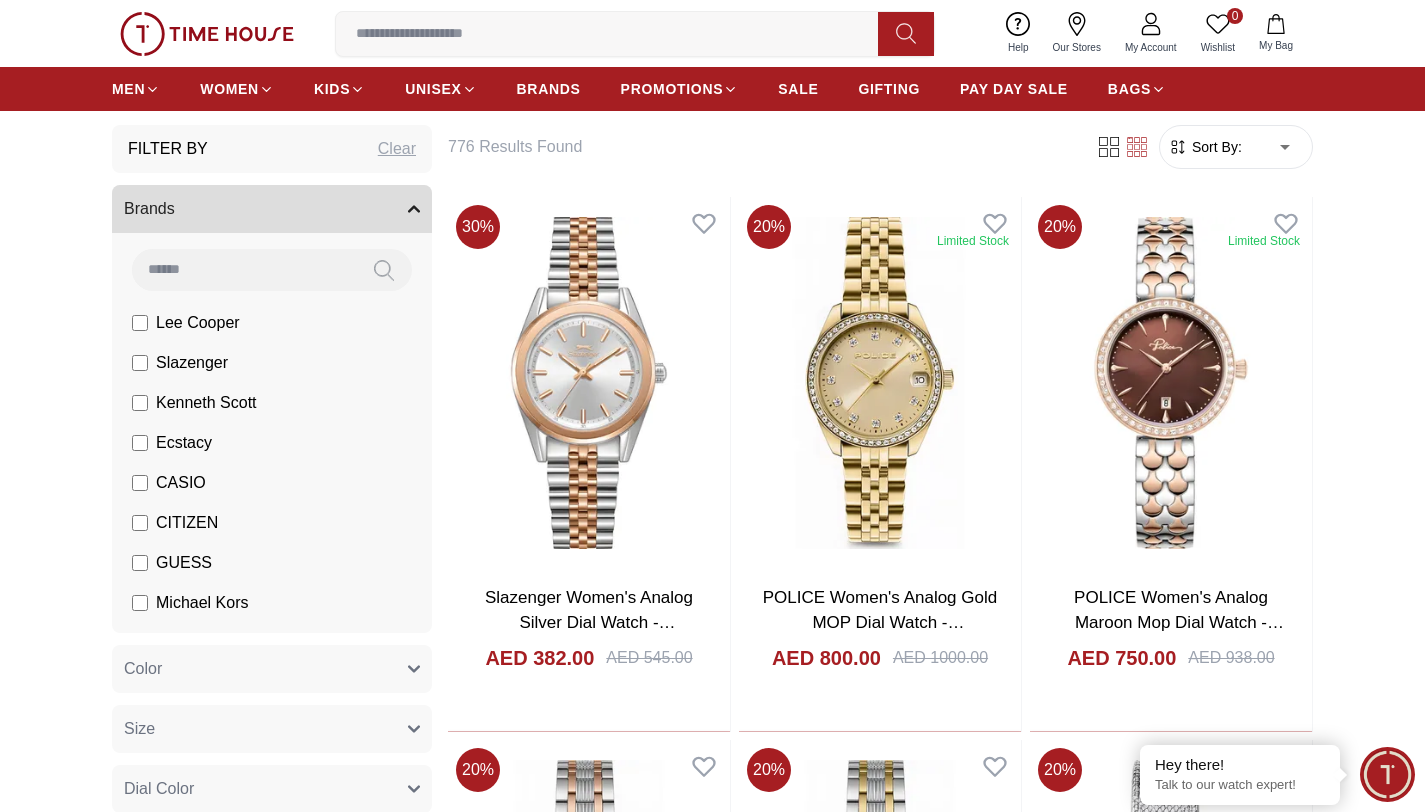 type on "*" 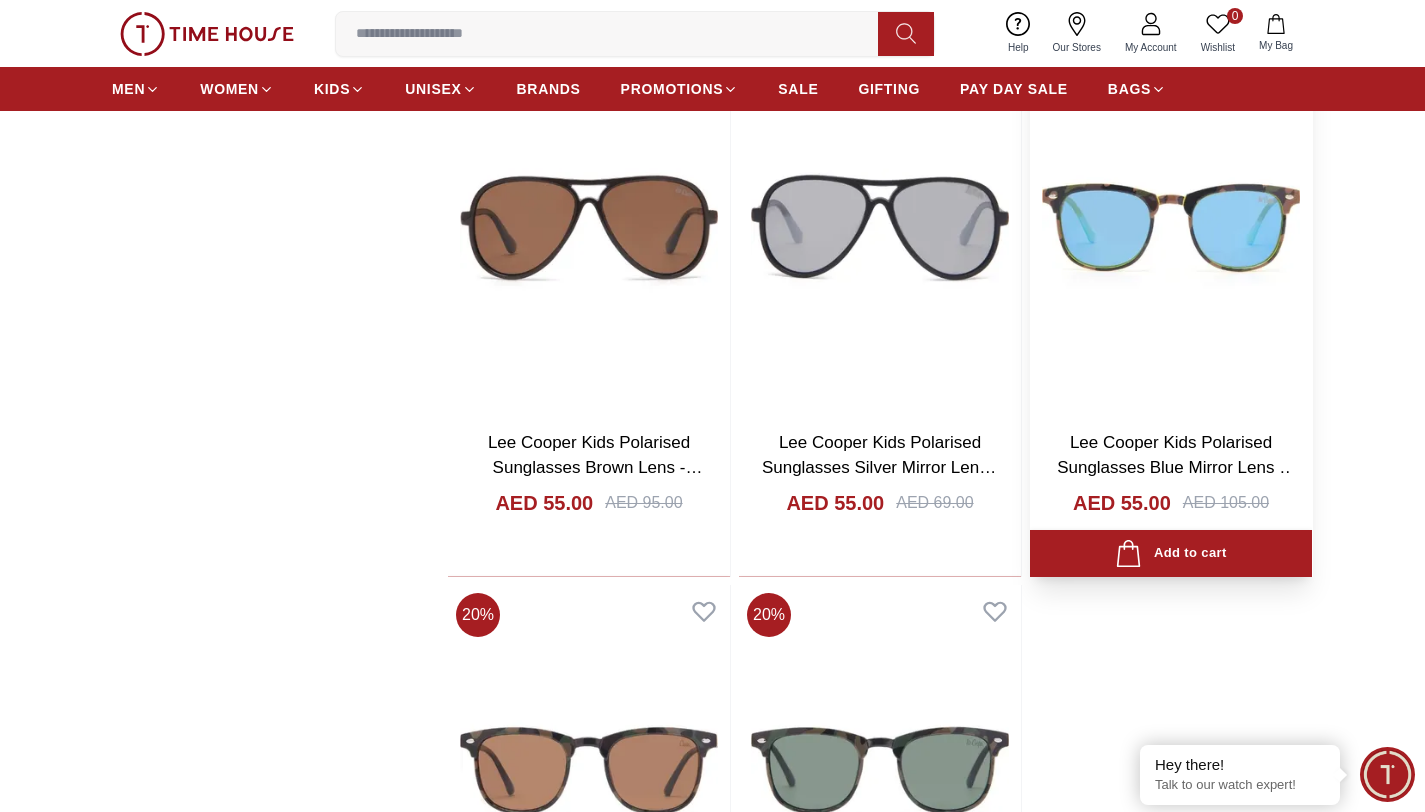 scroll, scrollTop: 2976, scrollLeft: 0, axis: vertical 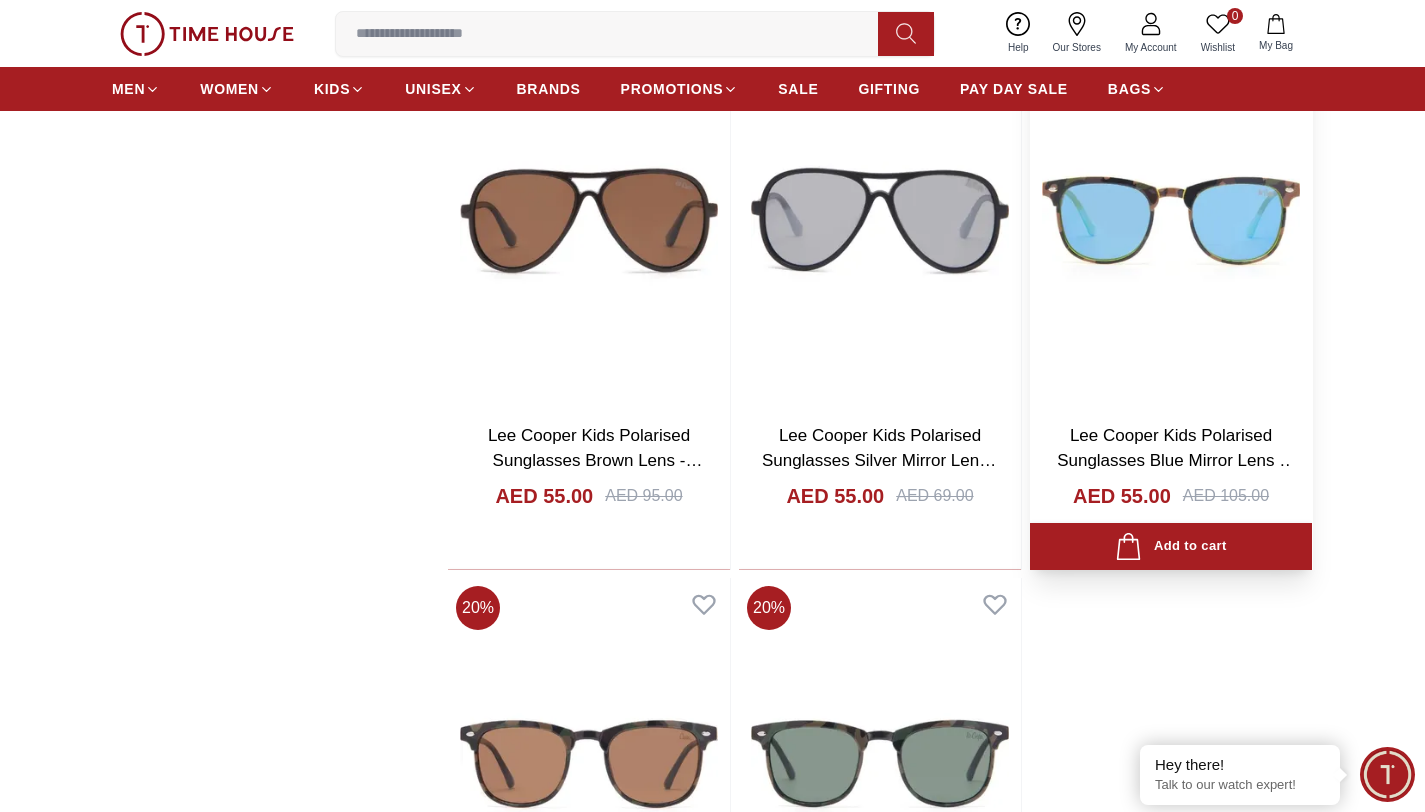 click at bounding box center [1171, 221] 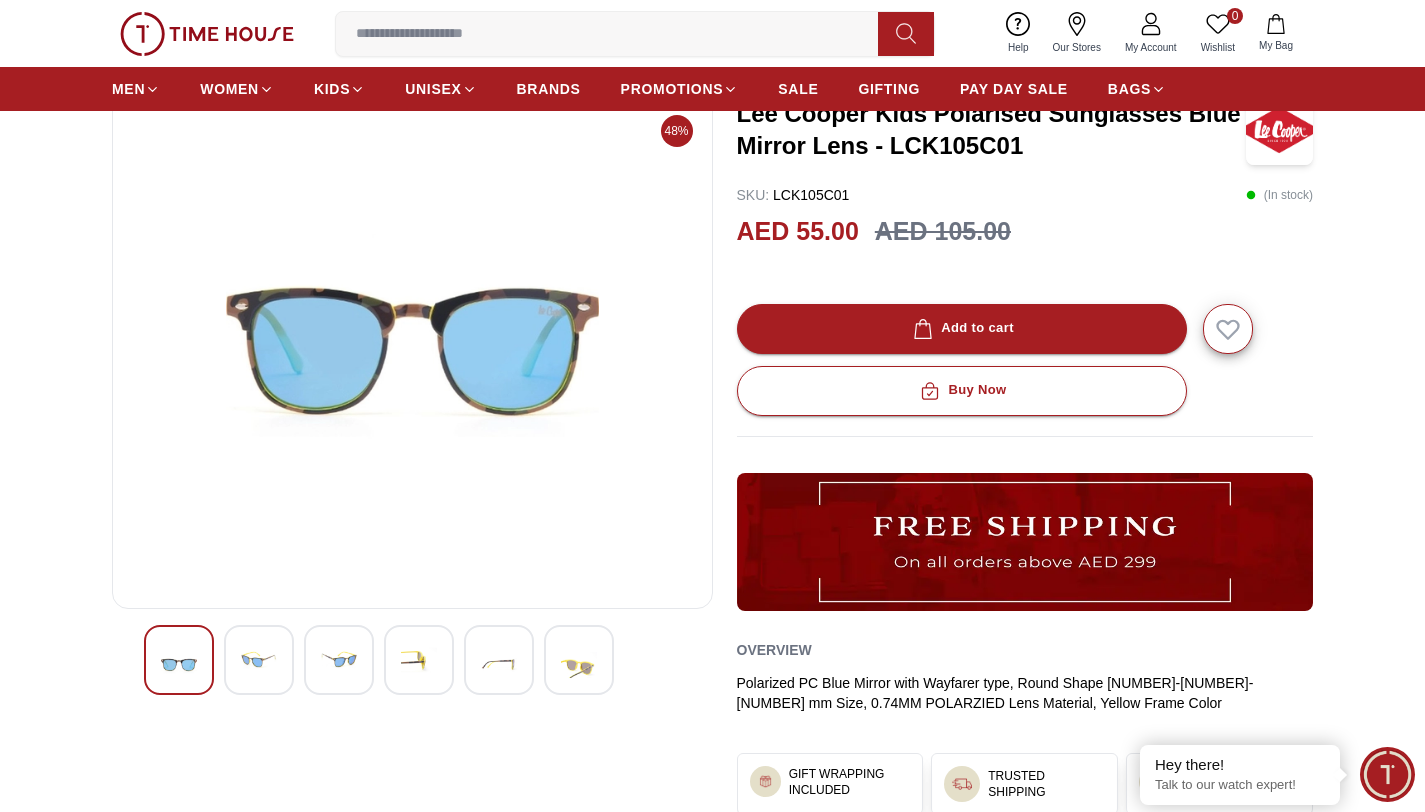 scroll, scrollTop: 128, scrollLeft: 0, axis: vertical 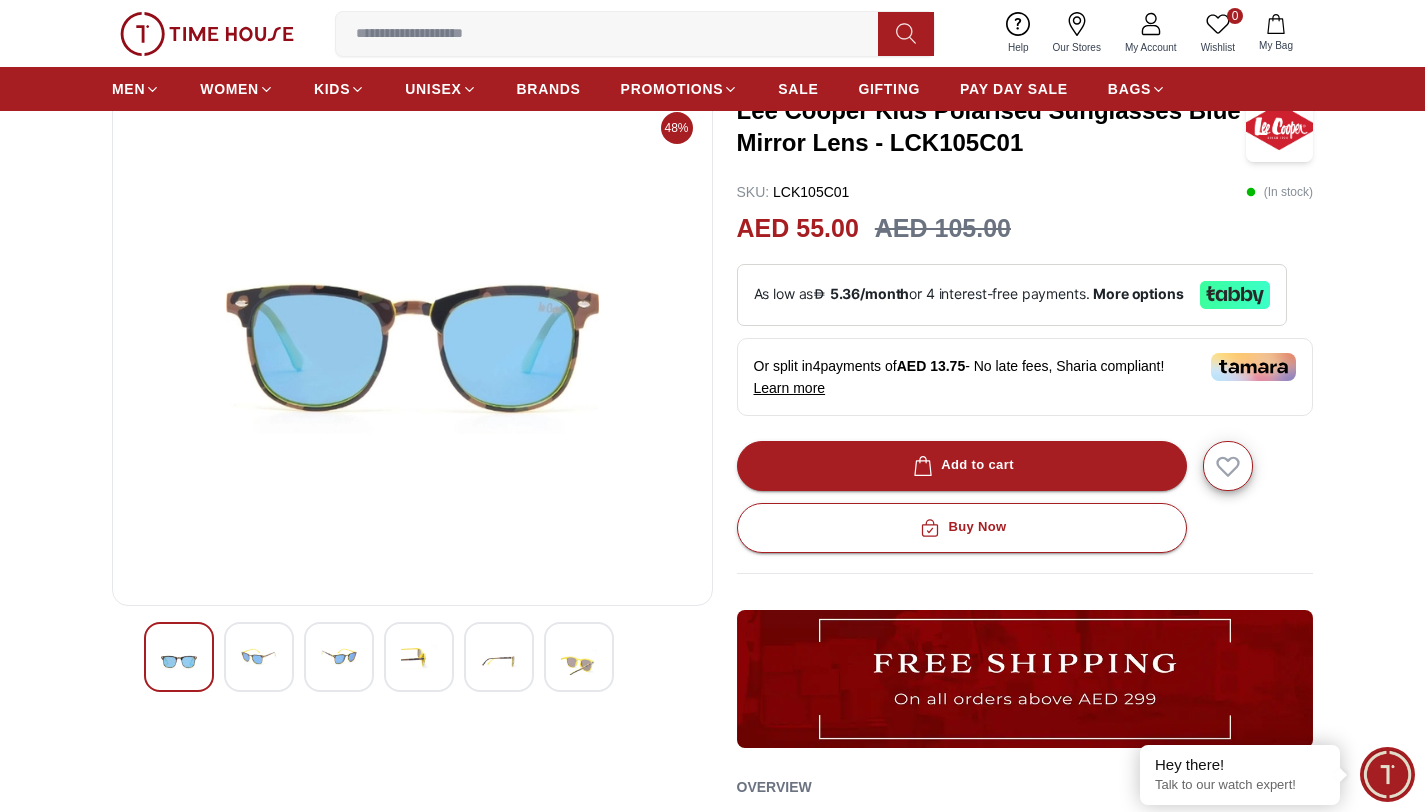 click at bounding box center (259, 657) 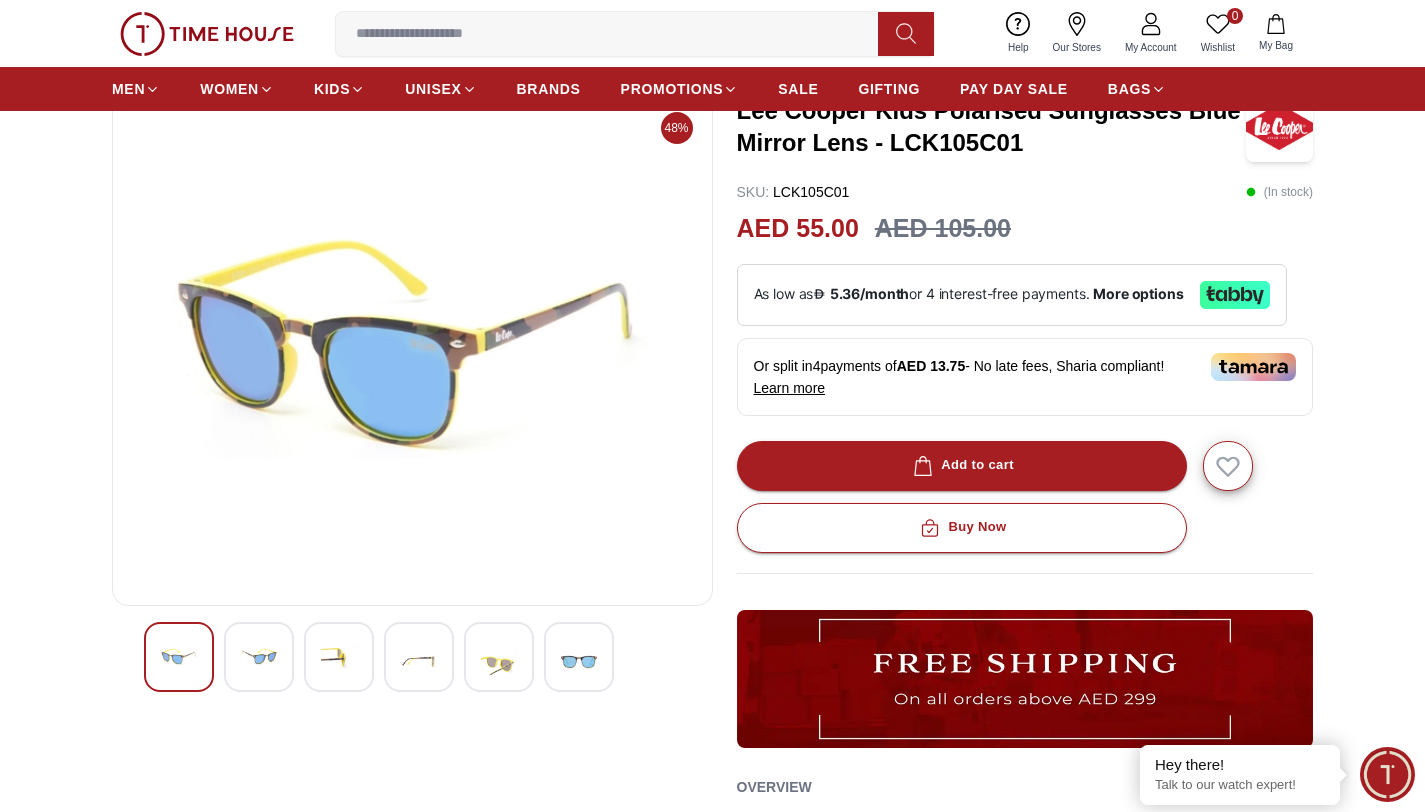 click at bounding box center [339, 657] 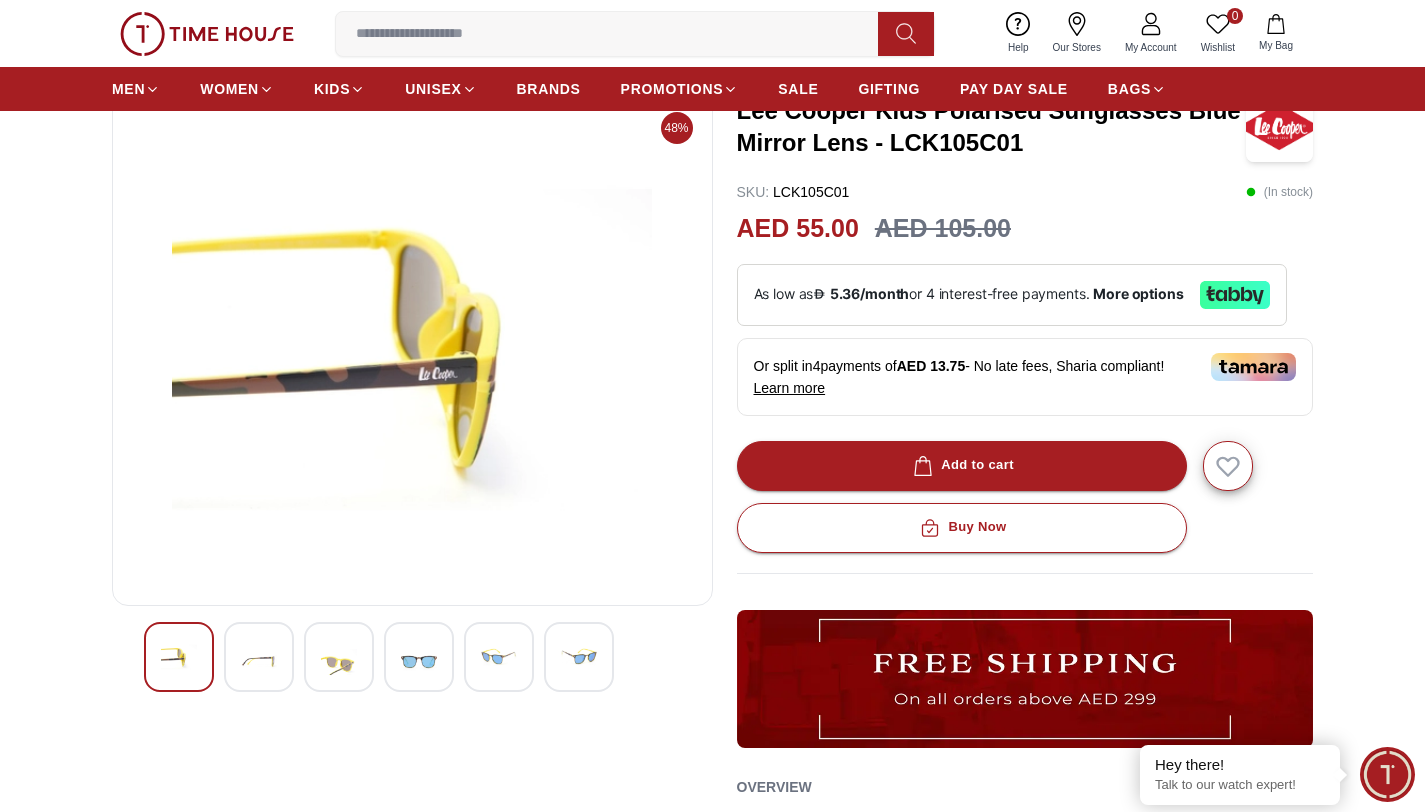 click at bounding box center (419, 662) 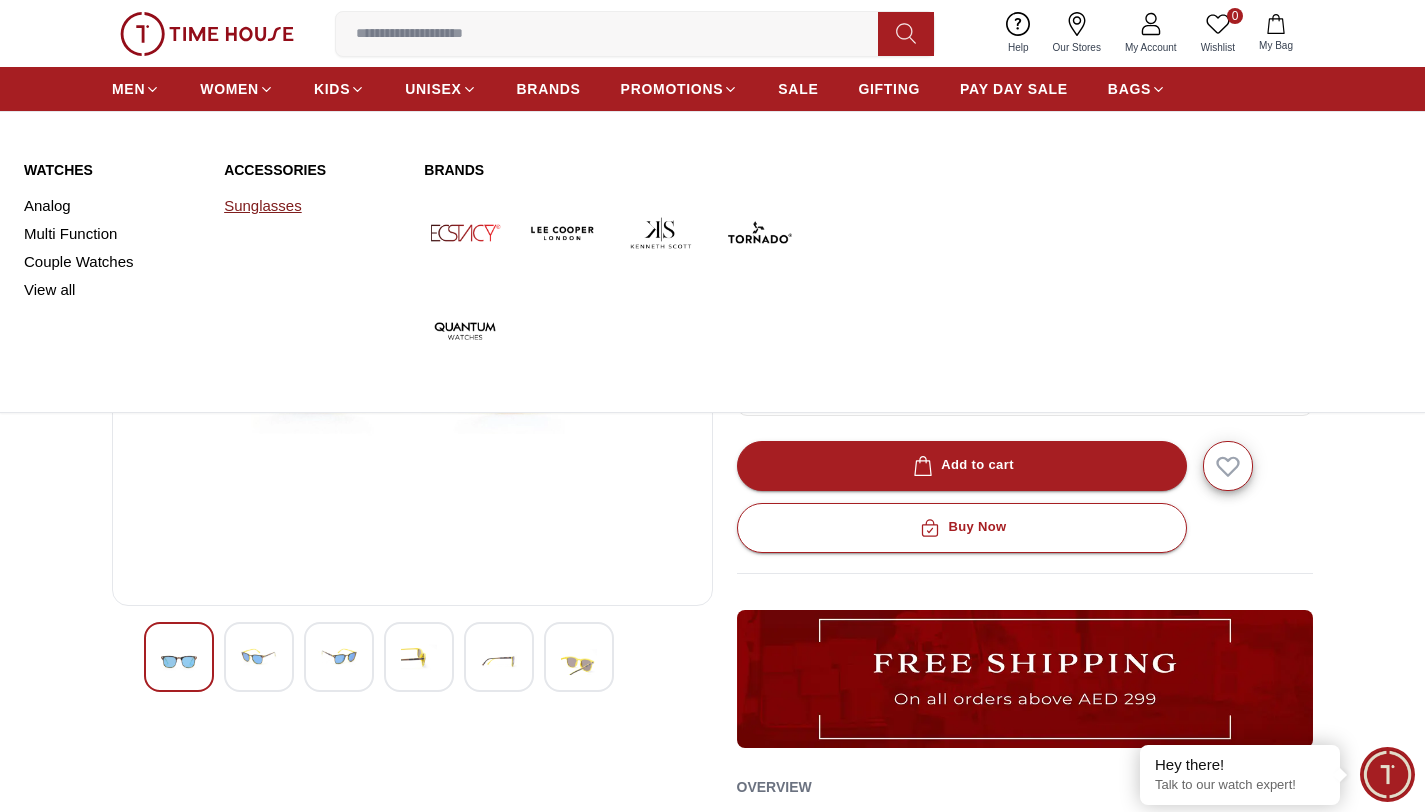 click on "Sunglasses" at bounding box center (312, 206) 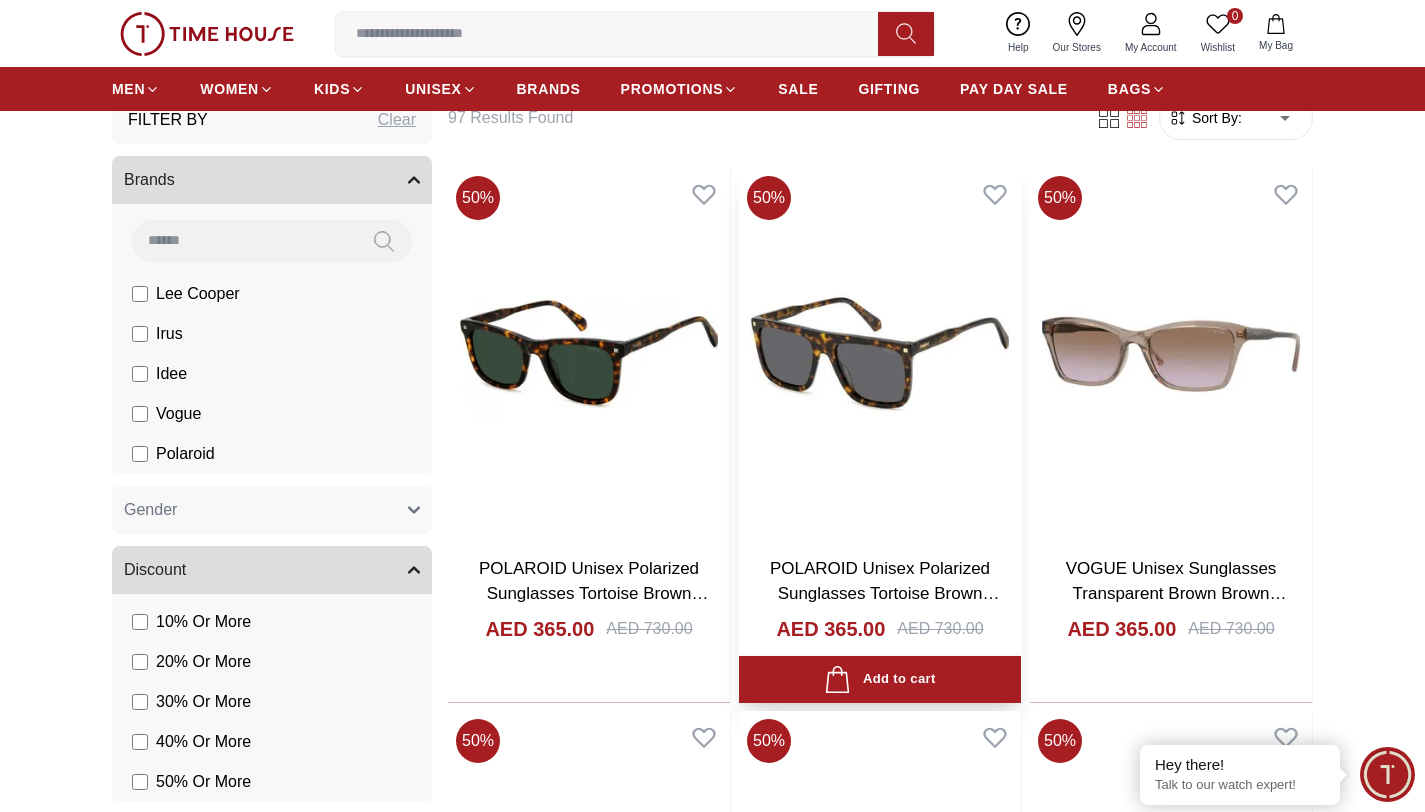 click at bounding box center (880, 354) 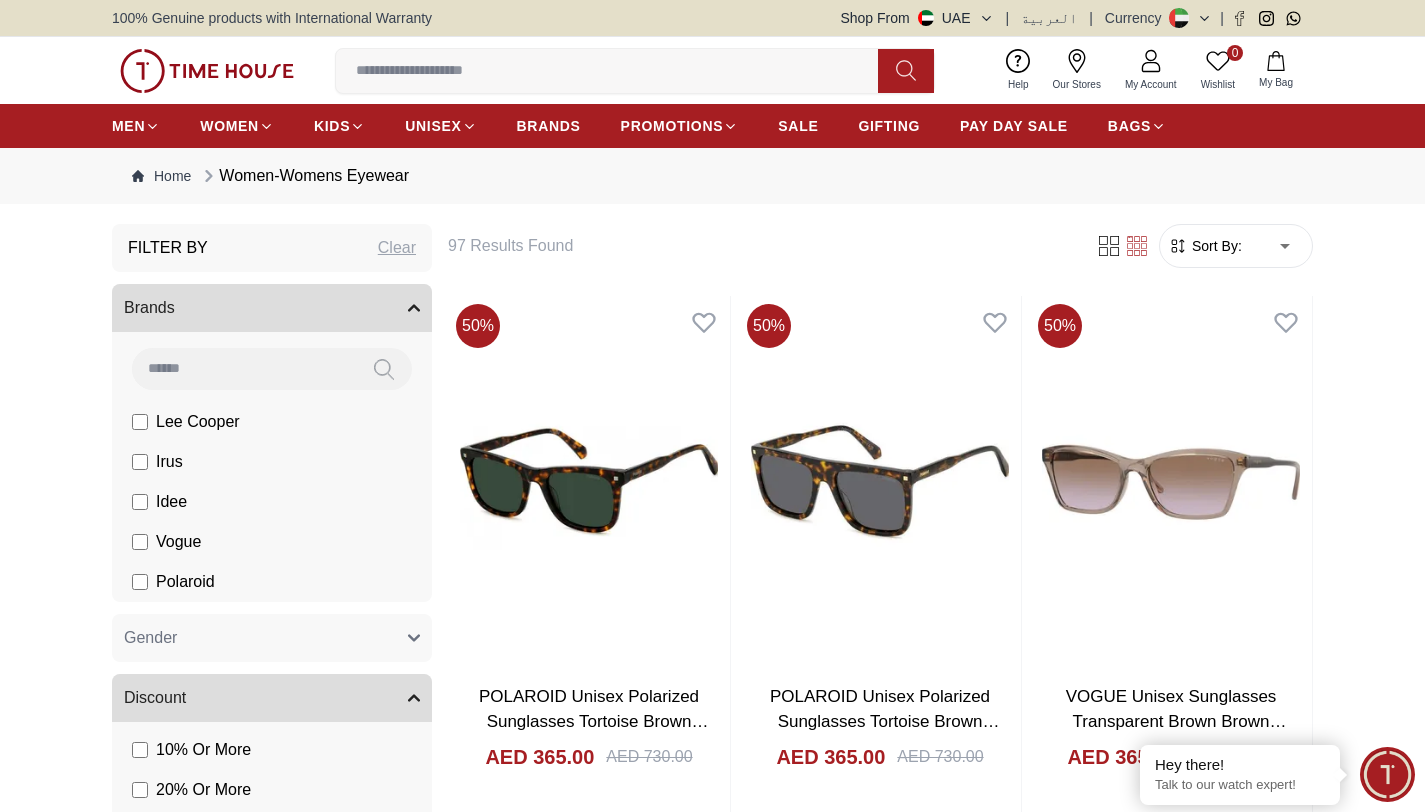 scroll, scrollTop: 0, scrollLeft: 0, axis: both 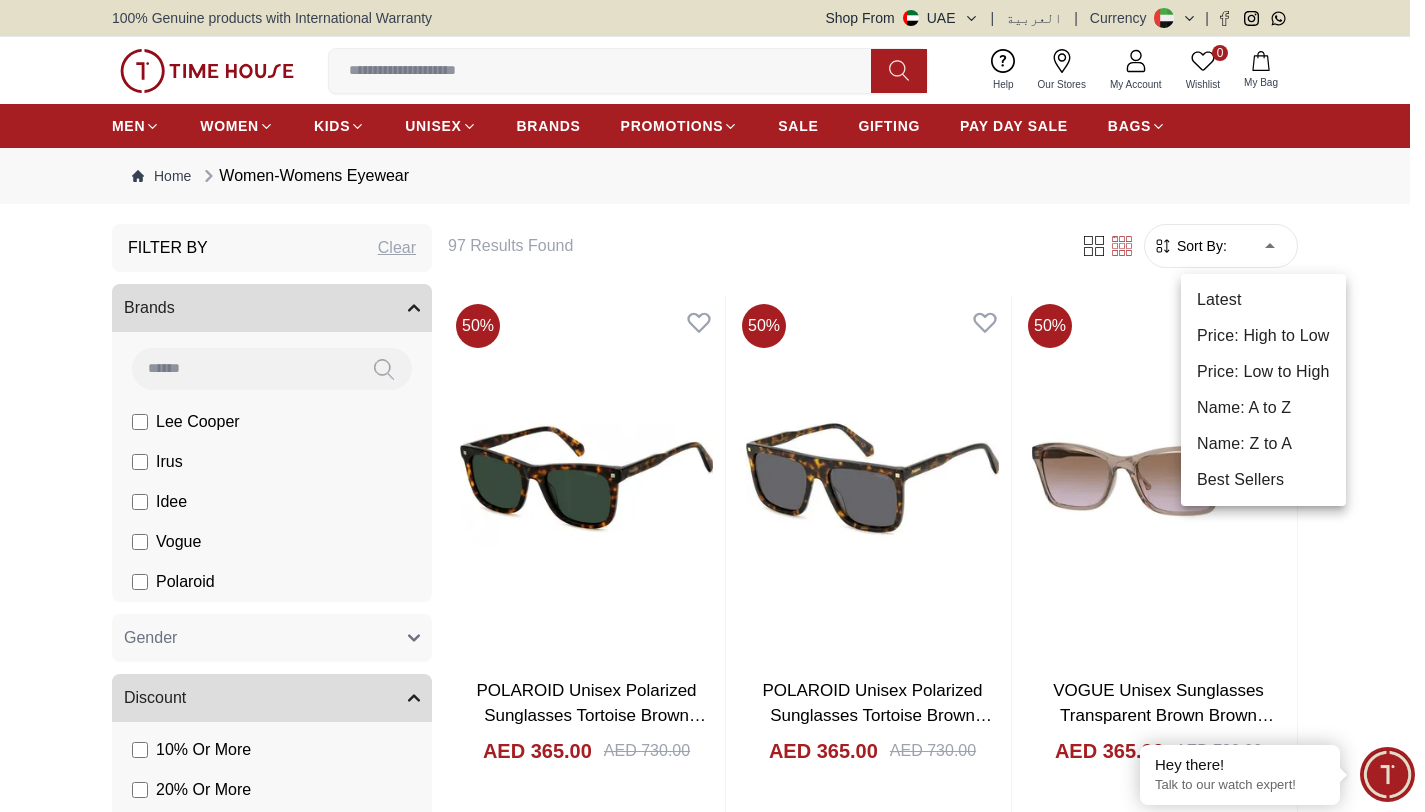 click on "100% Genuine products with International Warranty Shop From UAE | العربية | Currency | 0 Wishlist My Bag Help Our Stores My Account 0 Wishlist My Bag MEN WOMEN KIDS UNISEX BRANDS PROMOTIONS SALE GIFTING PAY DAY SALE BAGS Home Women-Womens Eyewear Filter By Clear Brands Lee Cooper Irus Idee Vogue Polaroid Gender Women Unisex Discount 10 % Or More 20 % Or More 30 % Or More 40 % Or More 50 % Or More Price 1 1000 AED 1.00 - AED 1000.00 Filter 97 Results Found Sort By: ****** 50 % POLAROID Unisex Polarized Sunglasses Tortoise Brown Green Gradient Lens-PLD4167/S/X086UC AED 365.00 AED 730.00 Add to cart Add to cart 50 % POLAROID Unisex Polarized Sunglasses Tortoise Brown Grey Gradient Lens-PLD4164/S/X086M9 AED 365.00 AED 730.00 Add to cart Add to cart 50 % VOGUE Unisex Sunglasses Transparent Brown Brown Gradient Lens-VO5551-S294068 AED 365.00 AED 730.00 Add to cart Add to cart 50 % VOGUE Unisex Sunglasses Transparent Grey Blue Gradient Lens-VO5380-S282080 AED 410.00 50 % 50" at bounding box center (712, 2420) 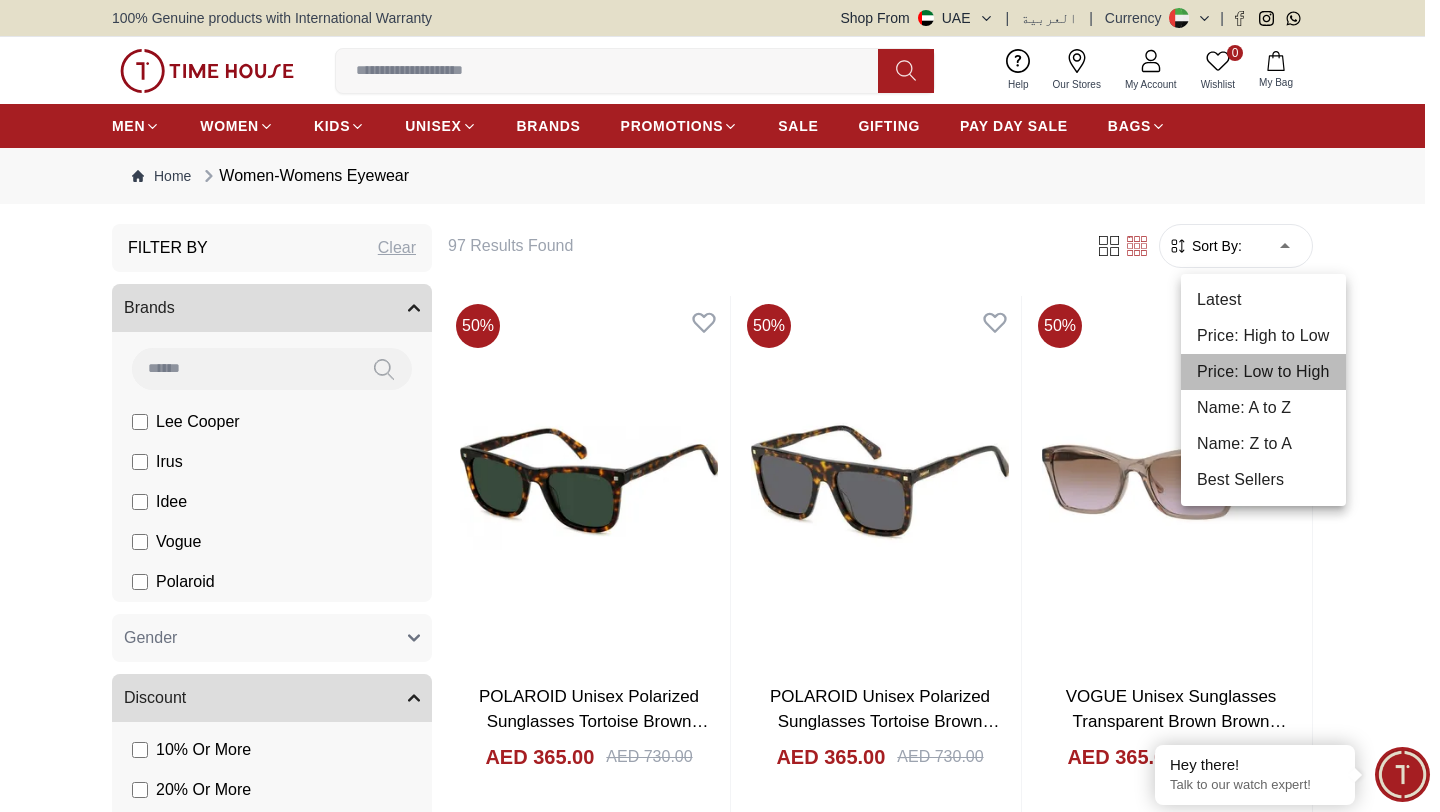 click on "Price: Low to High" at bounding box center (1263, 372) 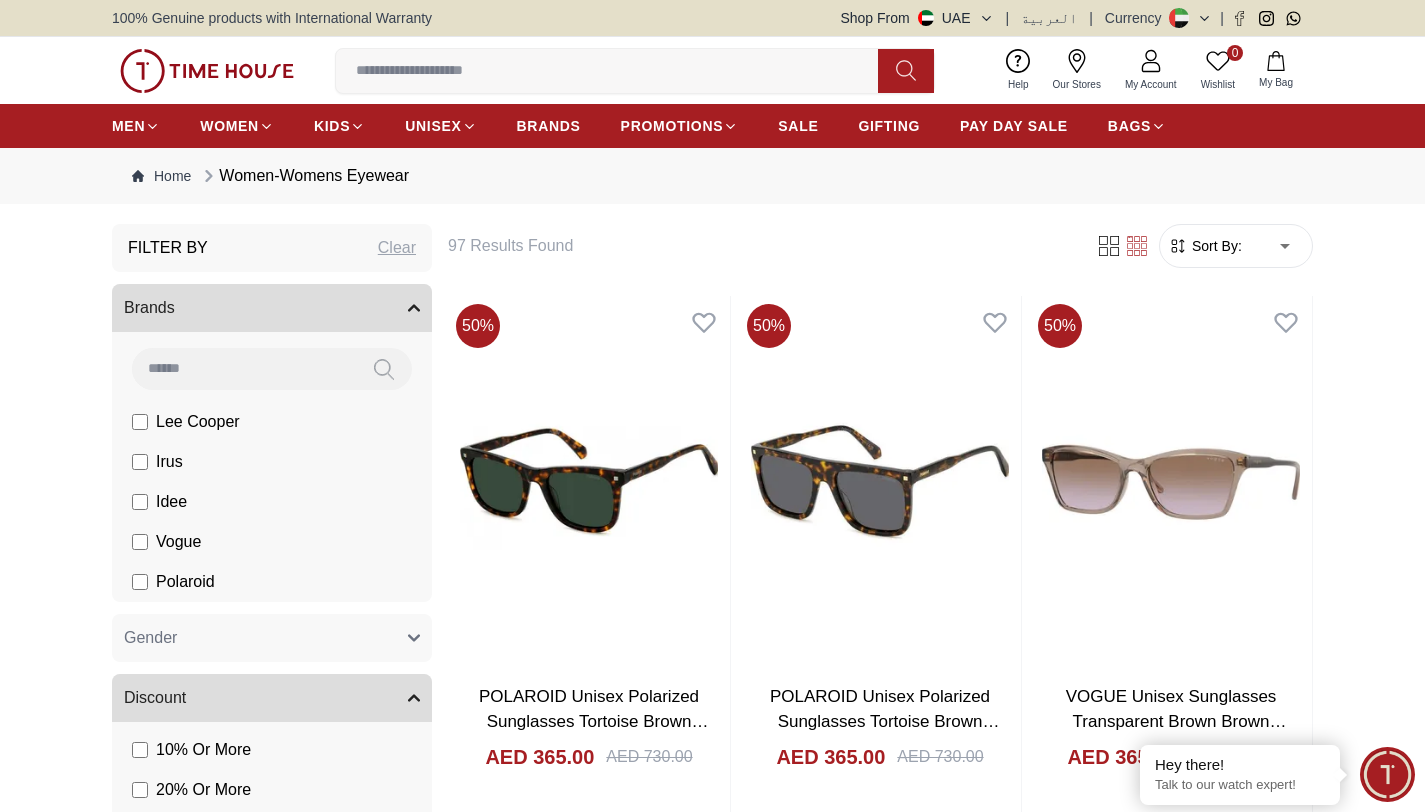 type on "*" 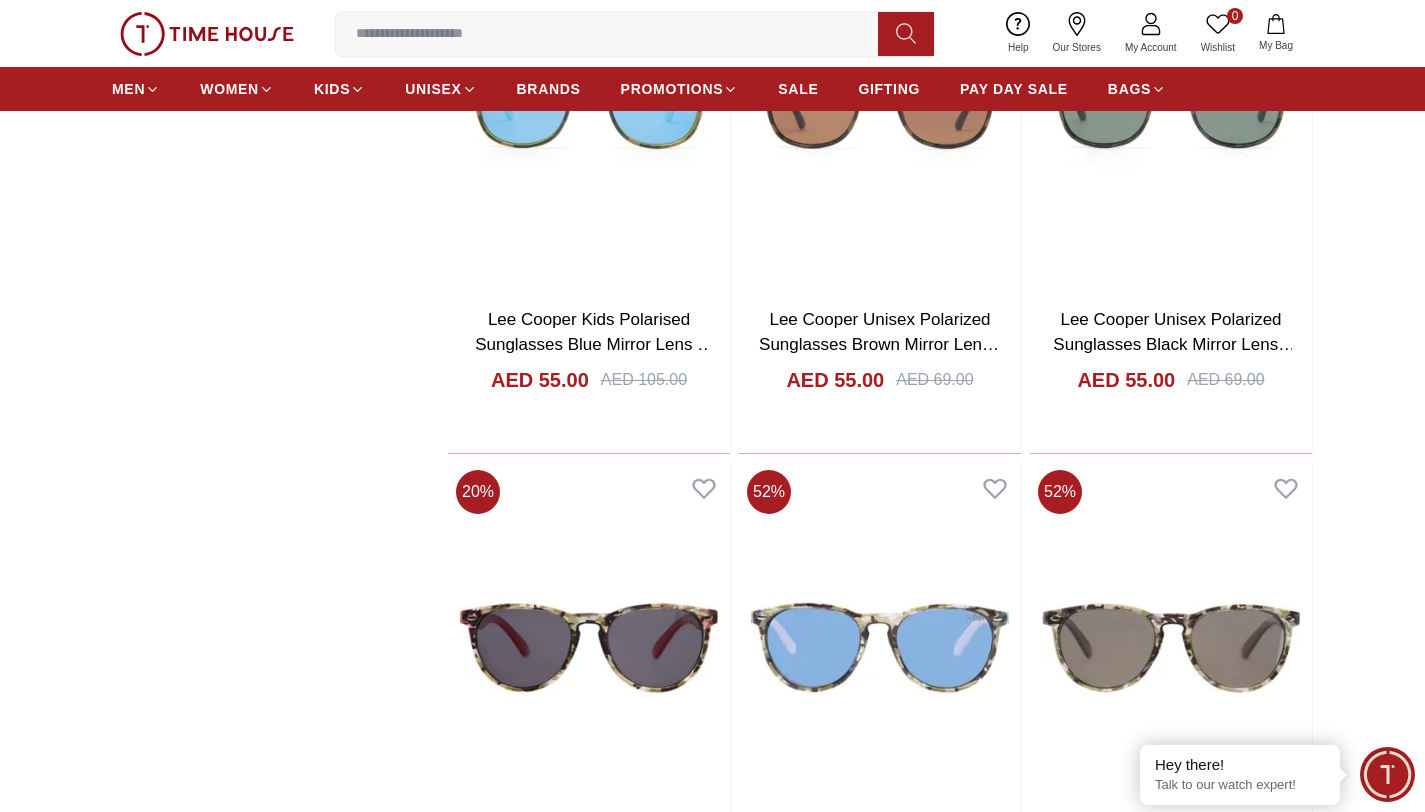 scroll, scrollTop: 2022, scrollLeft: 0, axis: vertical 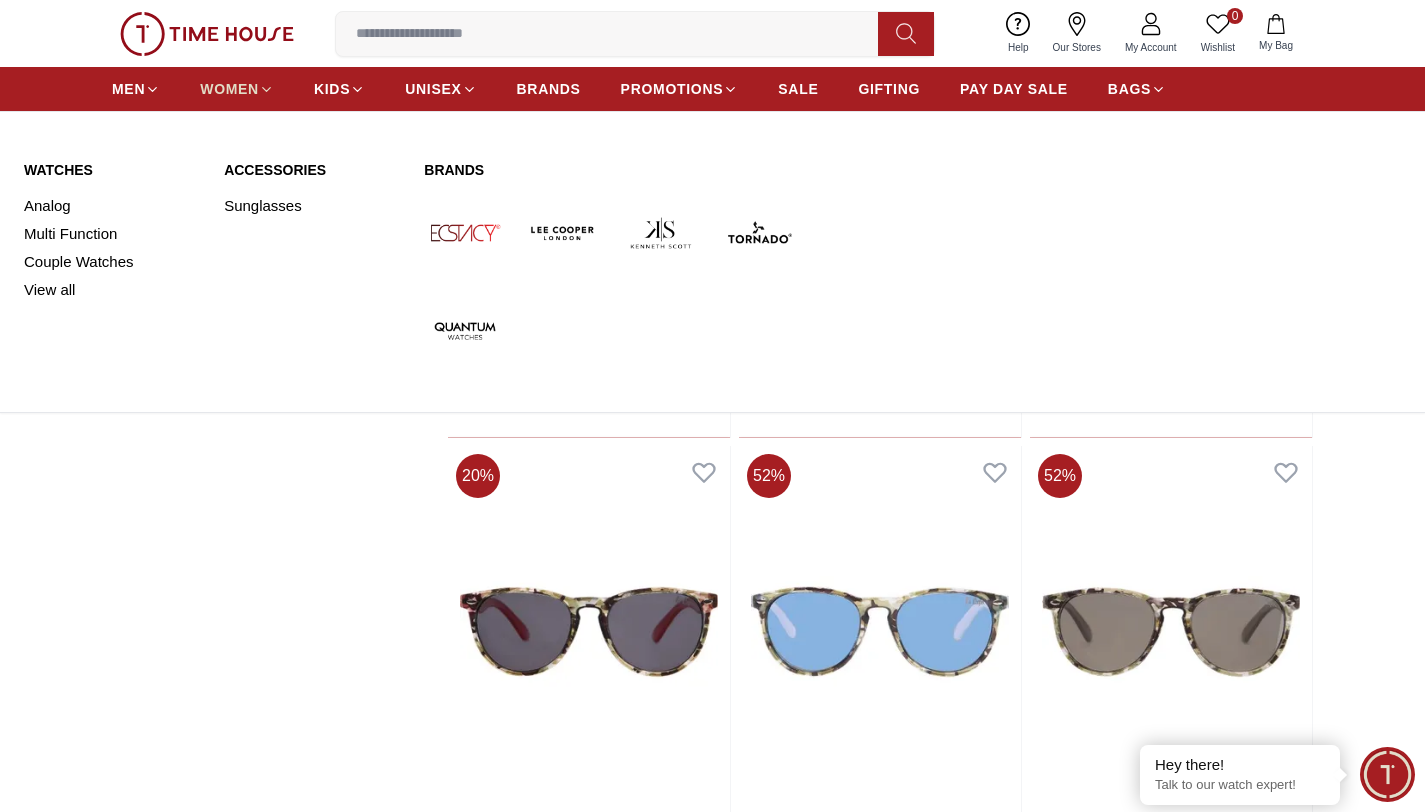 click on "WOMEN" at bounding box center (229, 89) 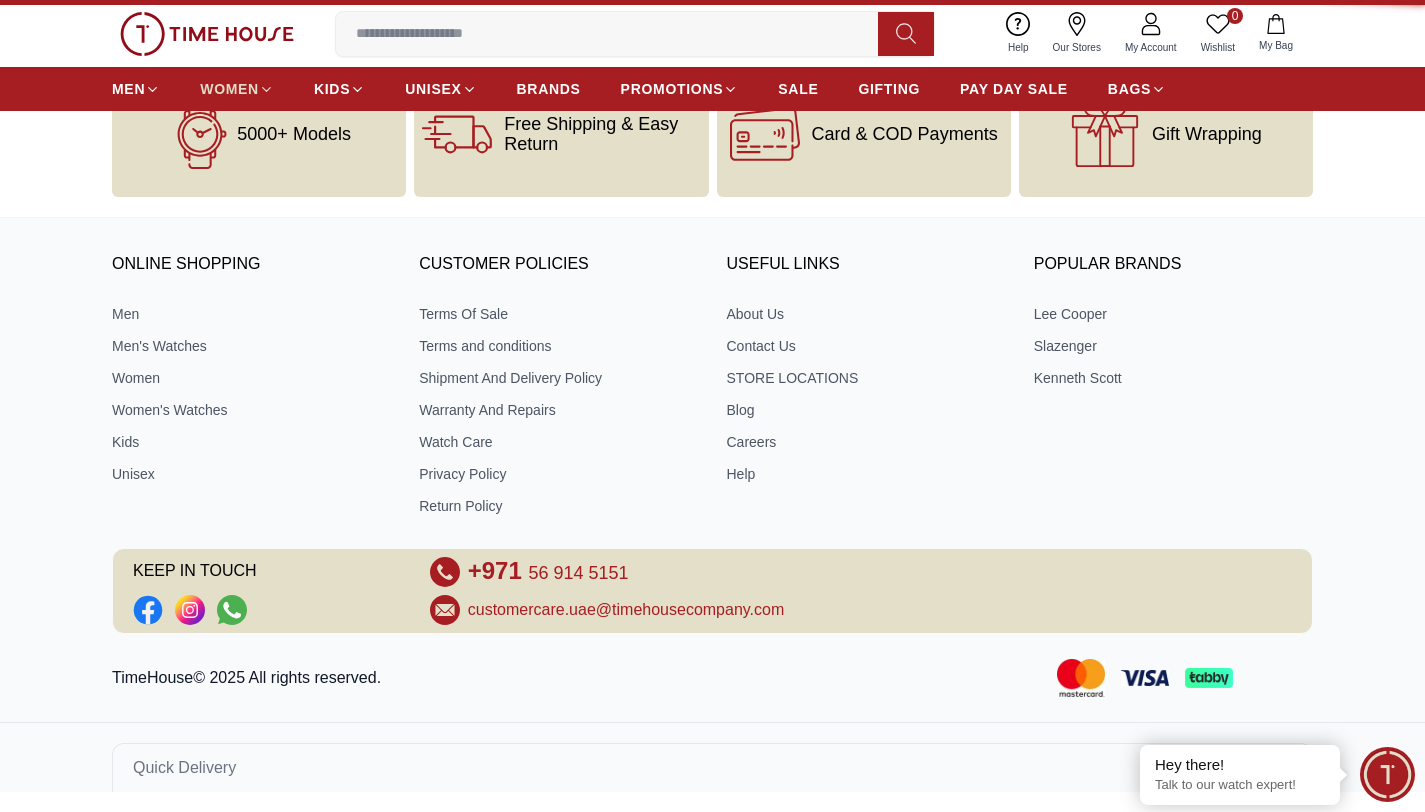 scroll, scrollTop: 0, scrollLeft: 0, axis: both 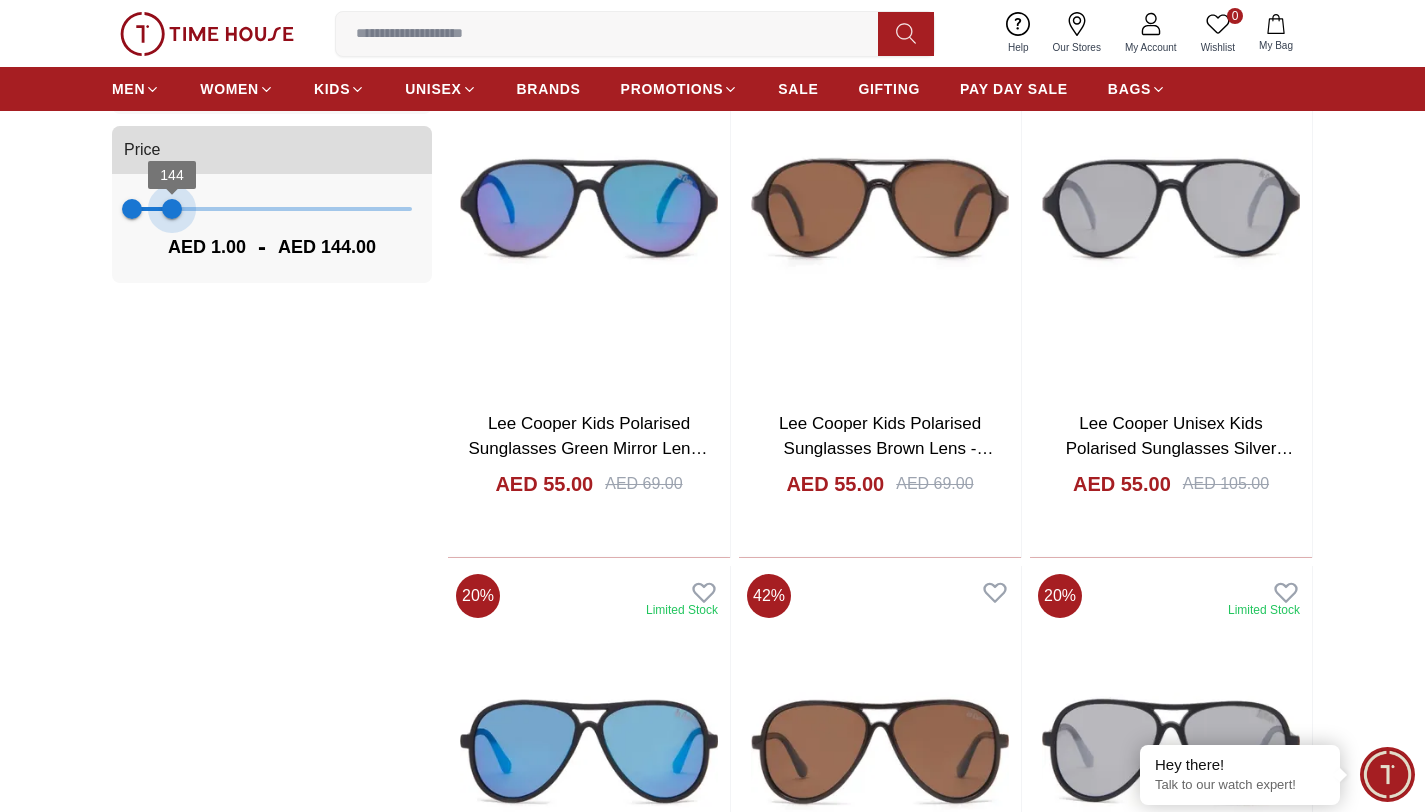type on "***" 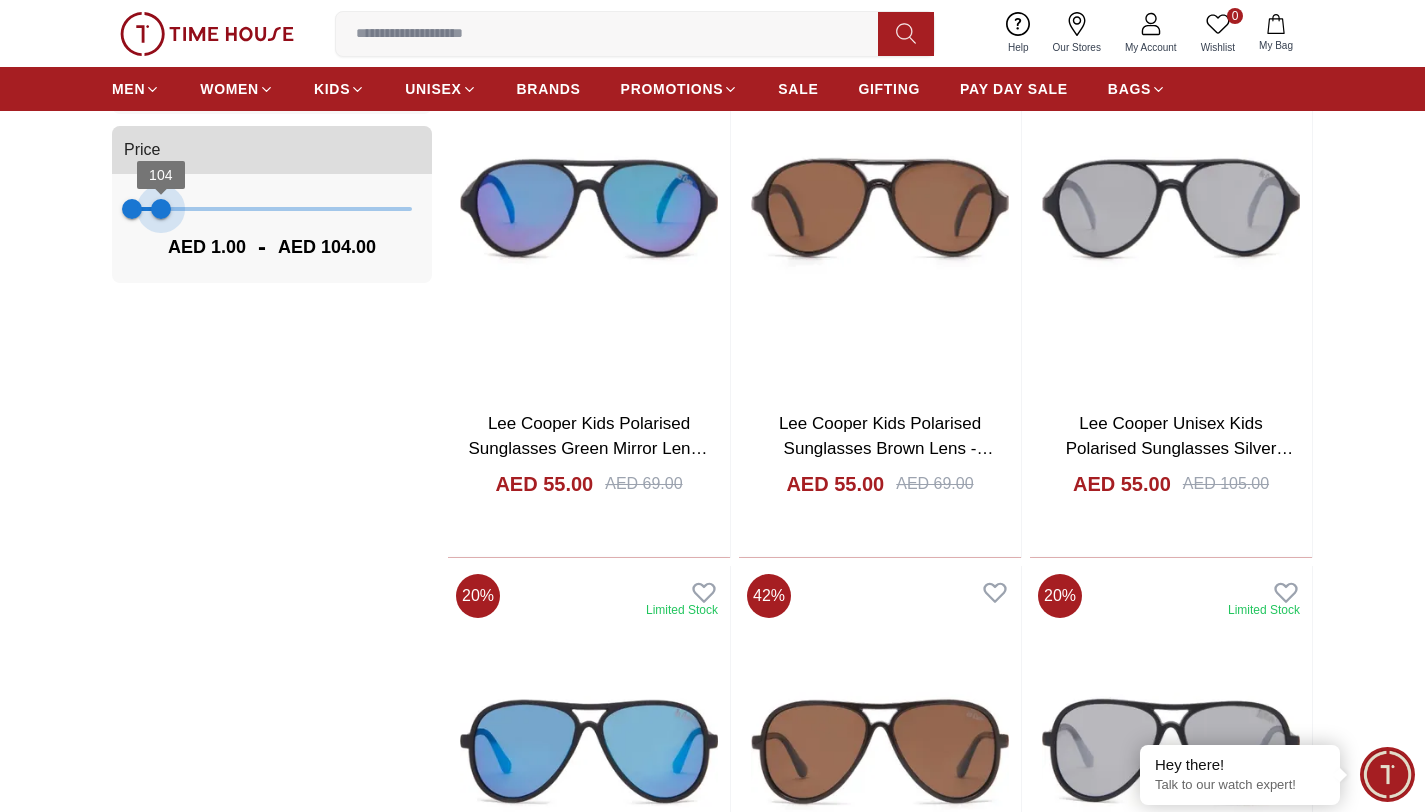 drag, startPoint x: 405, startPoint y: 208, endPoint x: 161, endPoint y: 283, distance: 255.26653 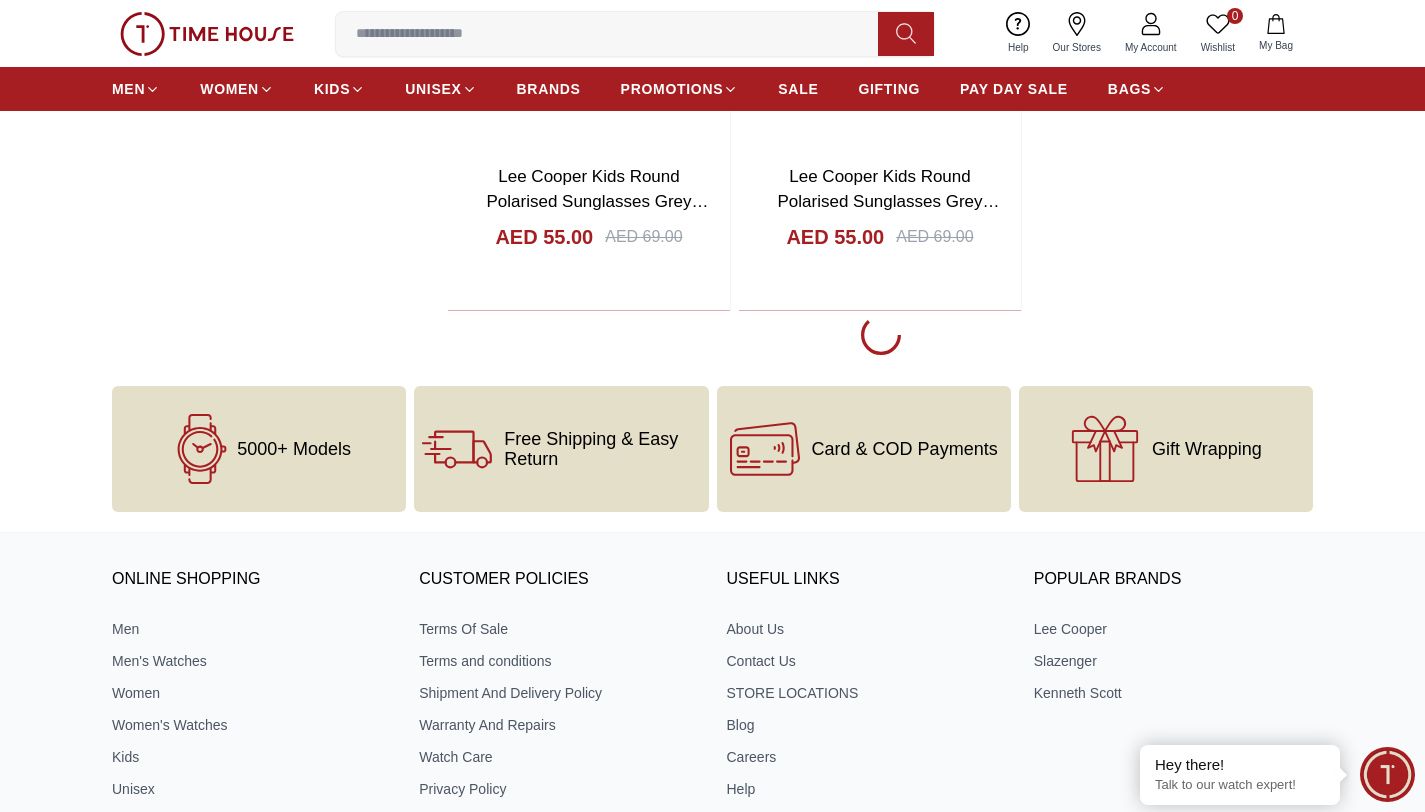 scroll, scrollTop: 3803, scrollLeft: 0, axis: vertical 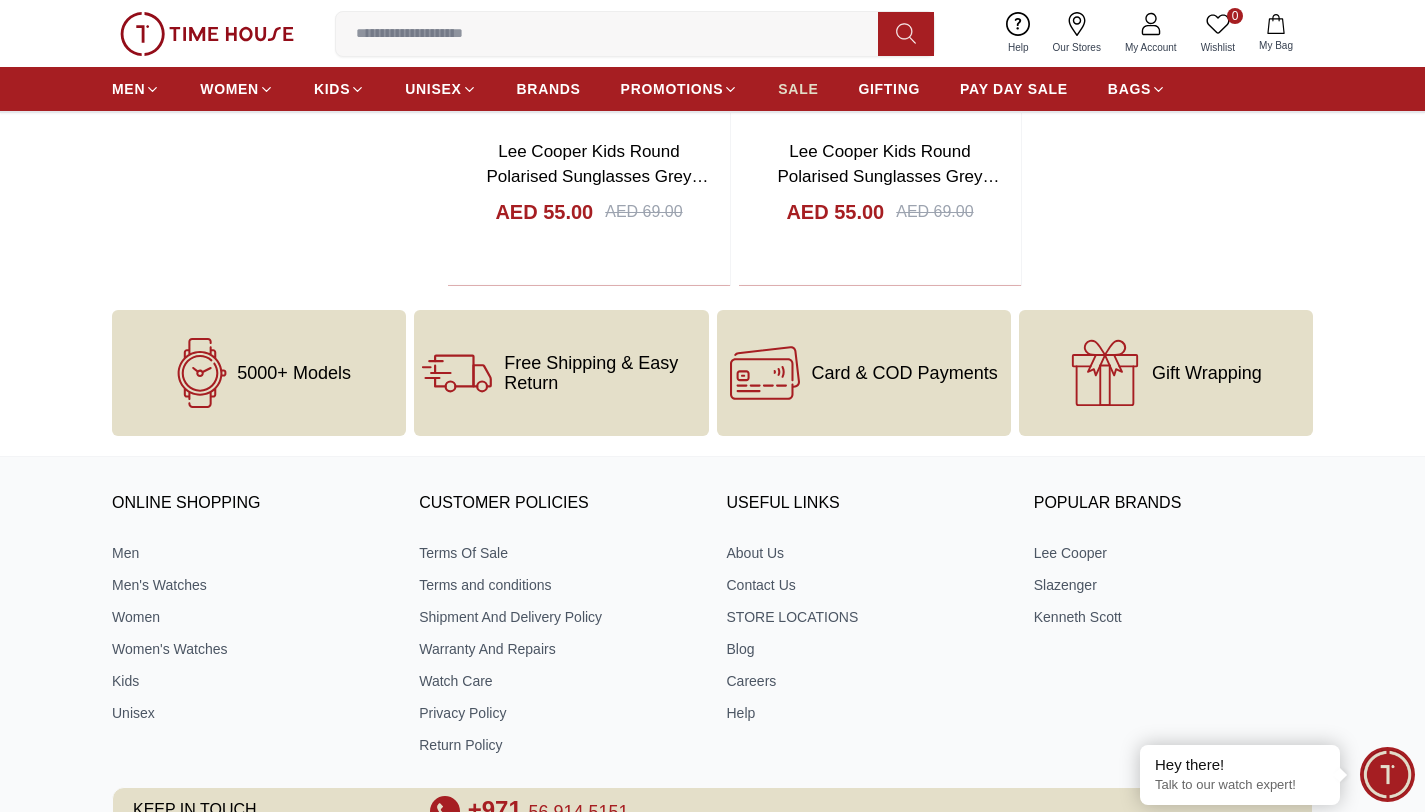 click on "SALE" at bounding box center (798, 89) 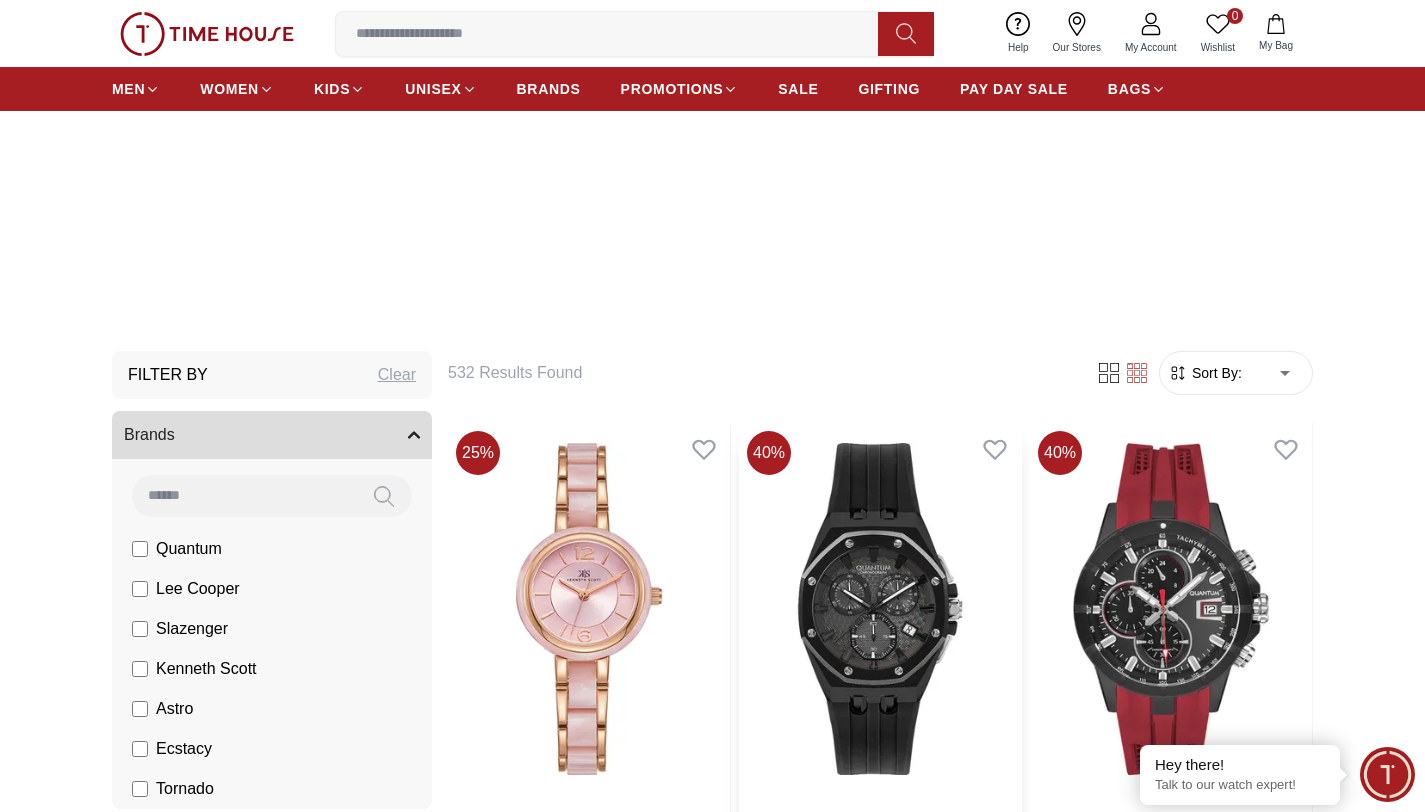 scroll, scrollTop: 309, scrollLeft: 0, axis: vertical 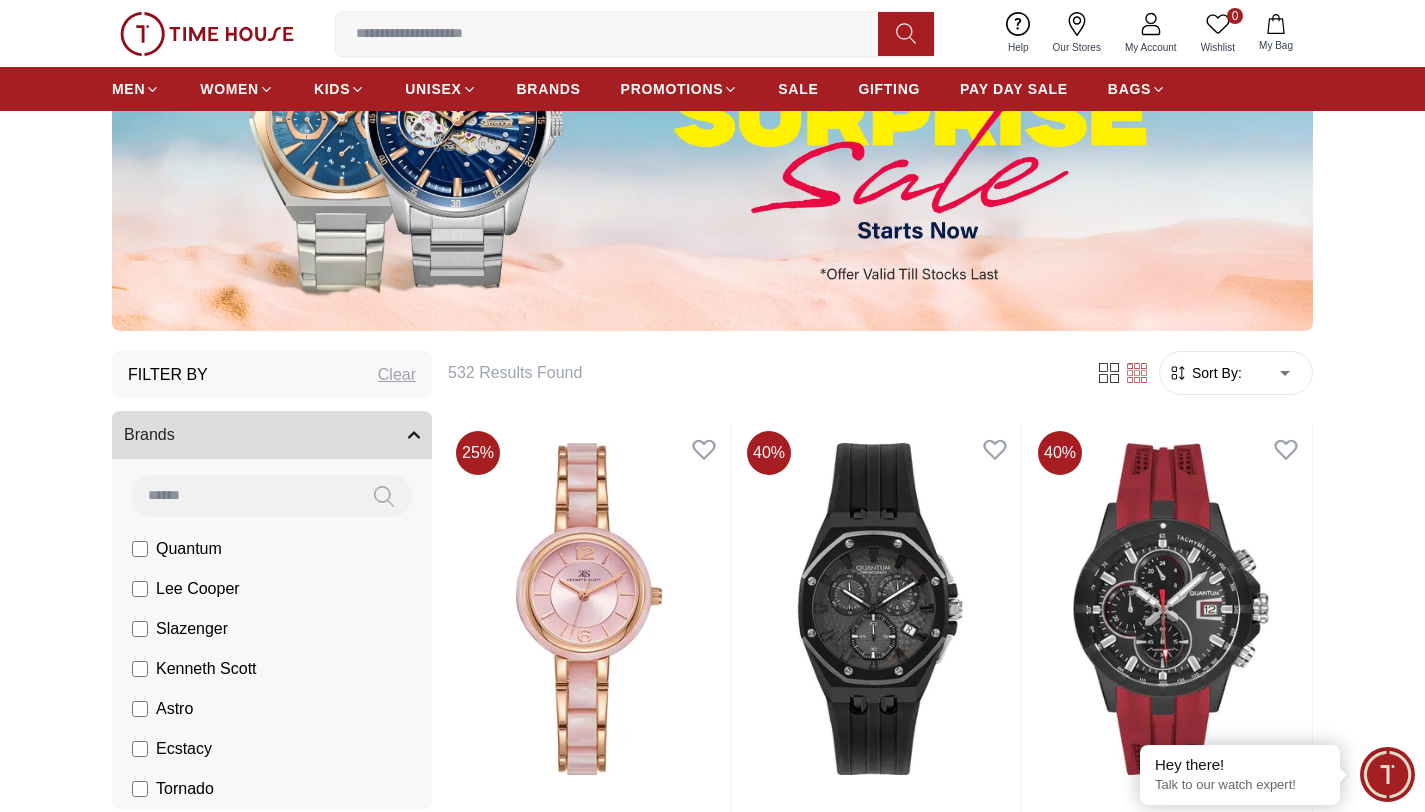 click on "Sort By:" at bounding box center (1215, 373) 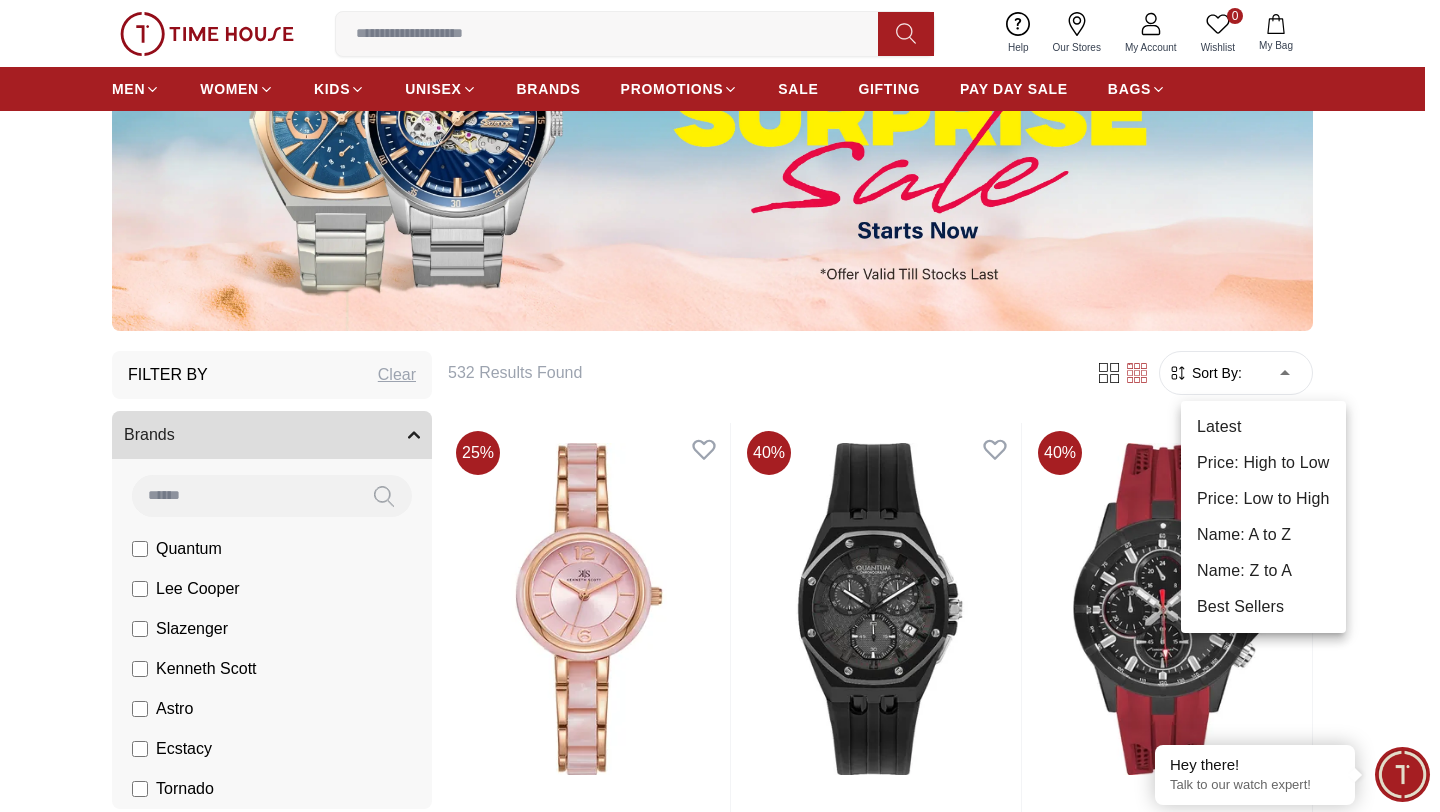 click on "100% Genuine products with International Warranty Shop From UAE | العربية | Currency | 0 Wishlist My Bag Help Our Stores My Account 0 Wishlist My Bag MEN WOMEN KIDS UNISEX BRANDS PROMOTIONS SALE GIFTING PAY DAY SALE BAGS Home Filter By Clear Brands Quantum Lee Cooper Slazenger Kenneth Scott Astro Ecstacy Tornado Color Black Green Blue Red Dark Blue Silver Silver / Black Black / Gold Orange Rose Gold Grey White Mop White White / Rose Gold Silver / Silver Silver / Gold Silver / Rose Gold Black / Black Black / Silver Black / Rose Gold Gold Yellow Dark Green Brown White / Silver Light Blue Black /Grey Black /Black Black / Rose Gold / Black Rose Gold / Black Rose Gold / Black / Black Blue / Rose Gold Pink Green /Silver Purple Silver Silver Silver / Blue Titanum Navy Blue Military Green Blue / Silver Champagne White / Gold White / Gold Black Ivory O.Green Peach Green / Silver MOP Light blue Blue Dark green Light green Rose gold Beige Green Sunray Rose Gold Sunray Blue MOP Green MOP" at bounding box center [720, 2351] 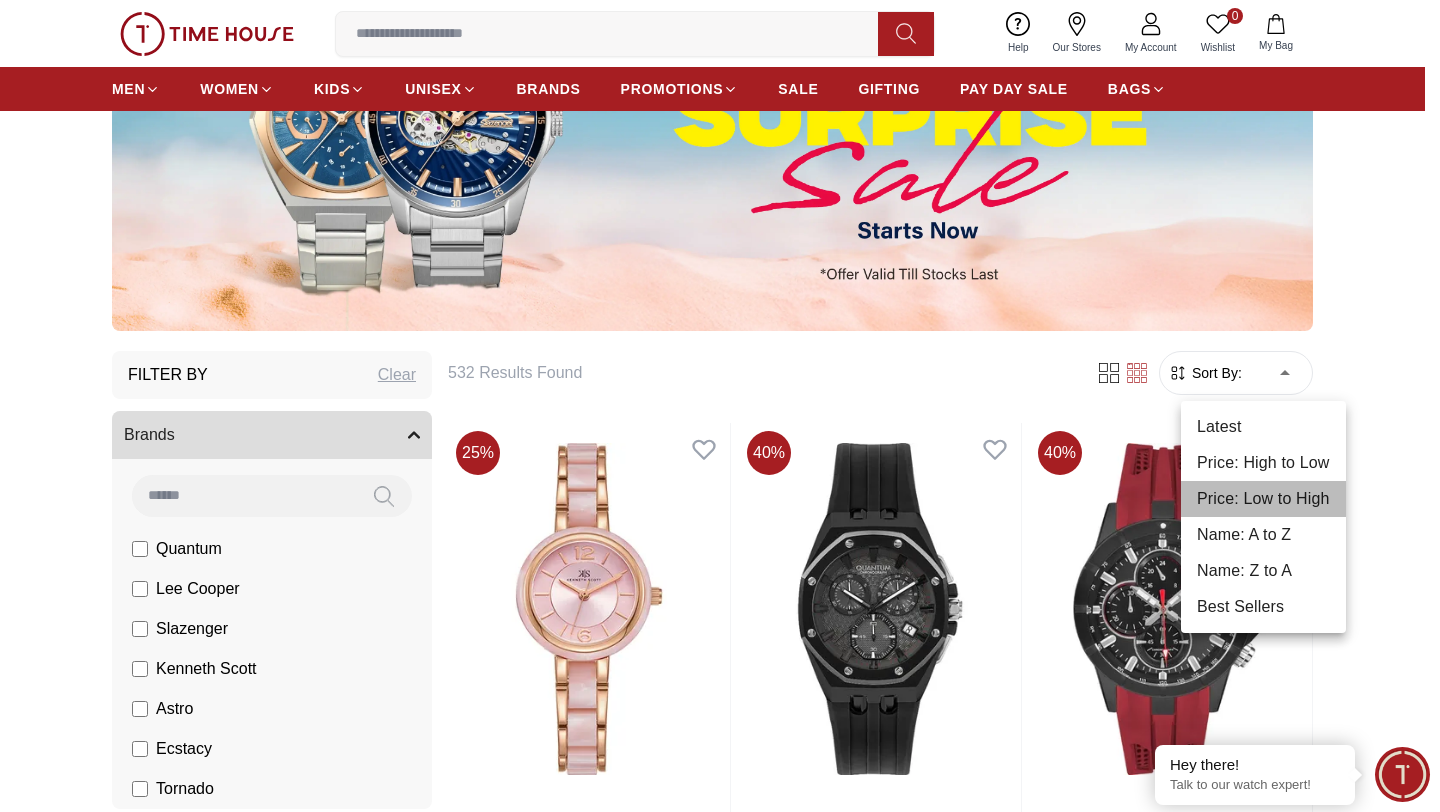 click on "Price: Low to High" at bounding box center (1263, 499) 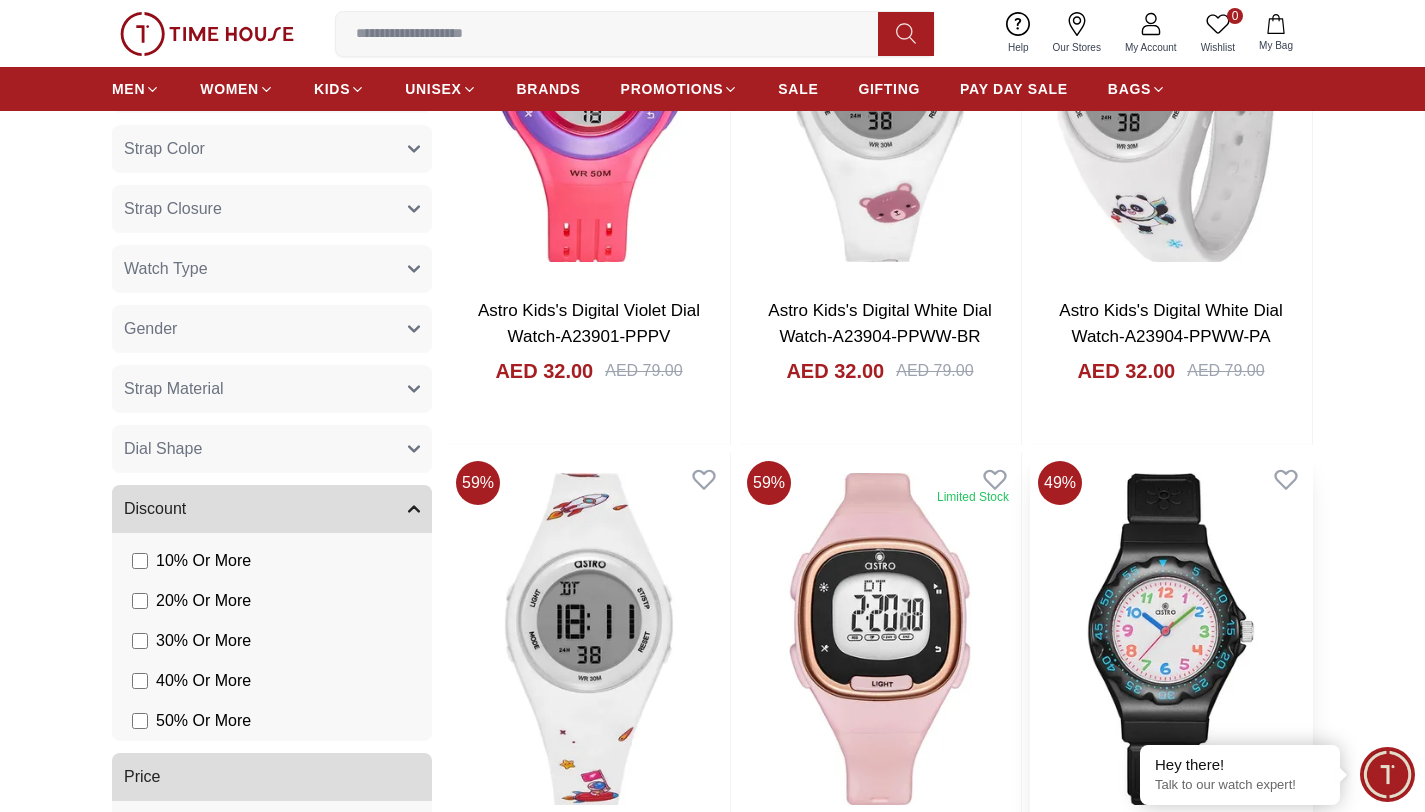 scroll, scrollTop: 1384, scrollLeft: 1, axis: both 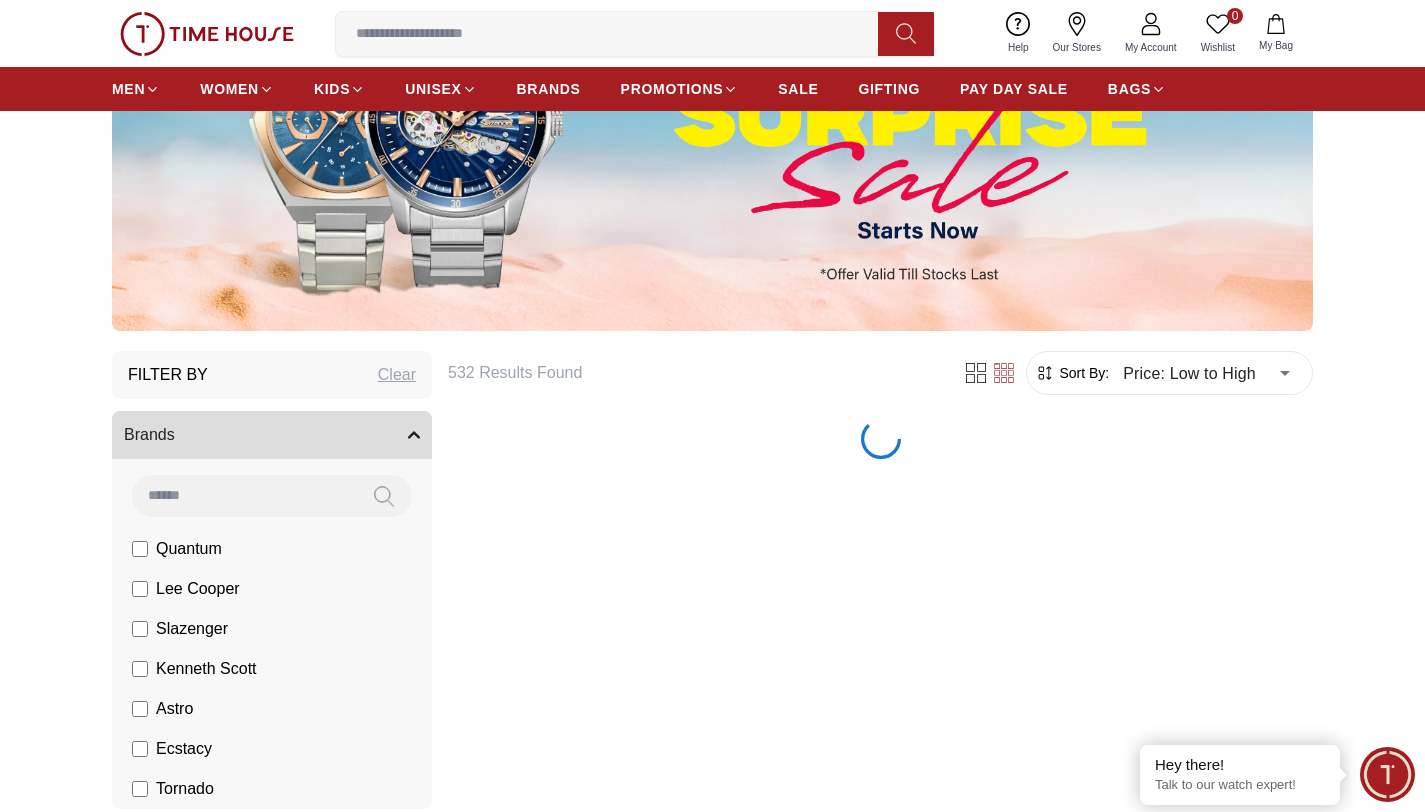 type on "******" 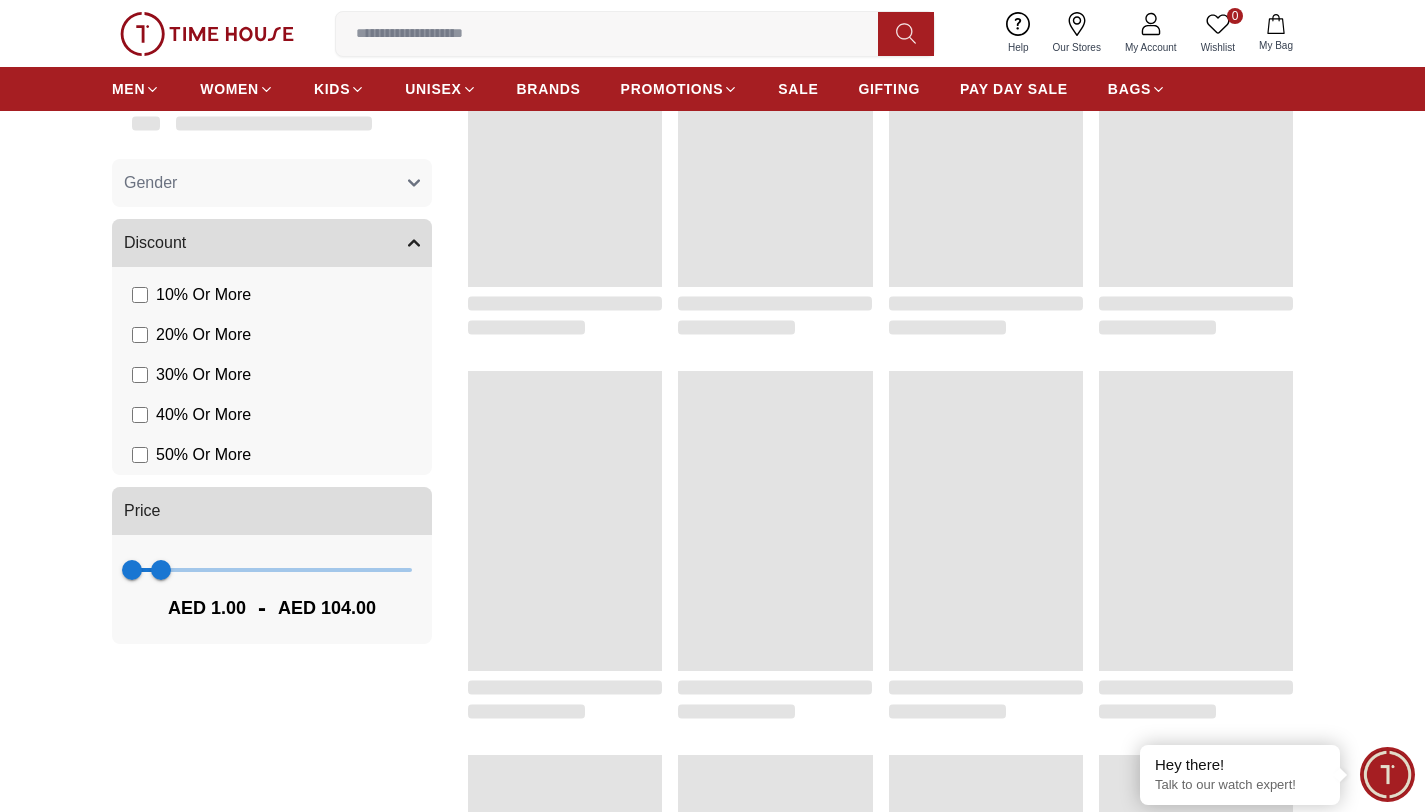 scroll, scrollTop: 1789, scrollLeft: 0, axis: vertical 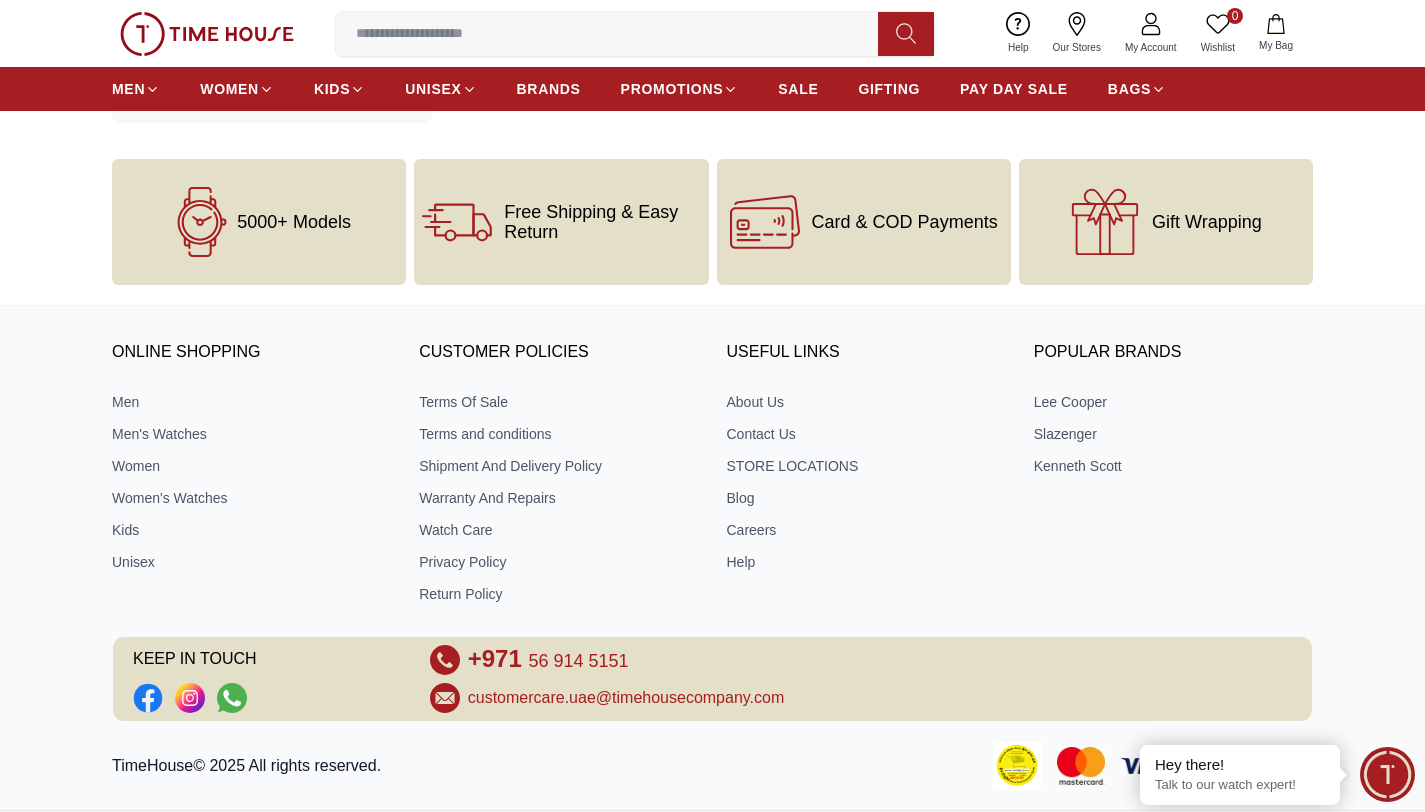 type on "******" 